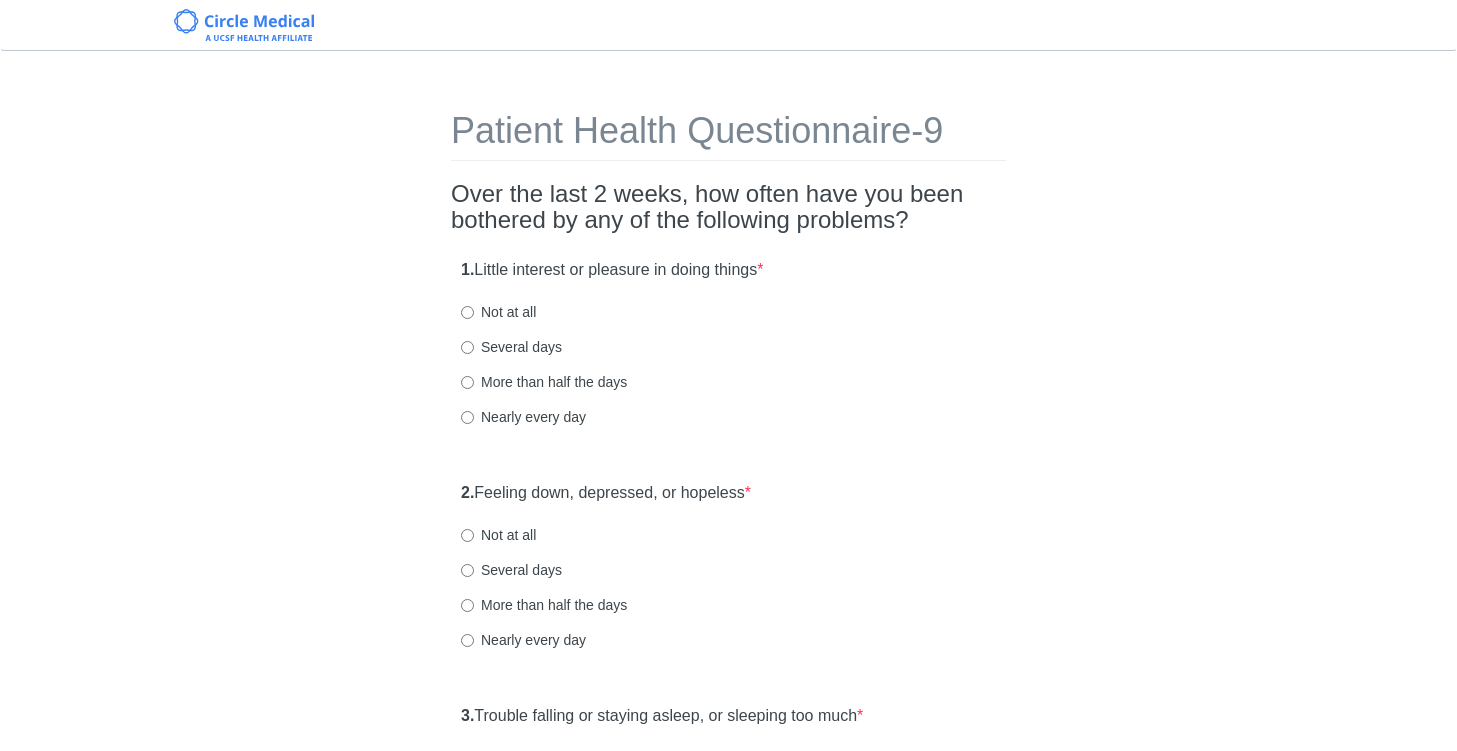 scroll, scrollTop: 0, scrollLeft: 0, axis: both 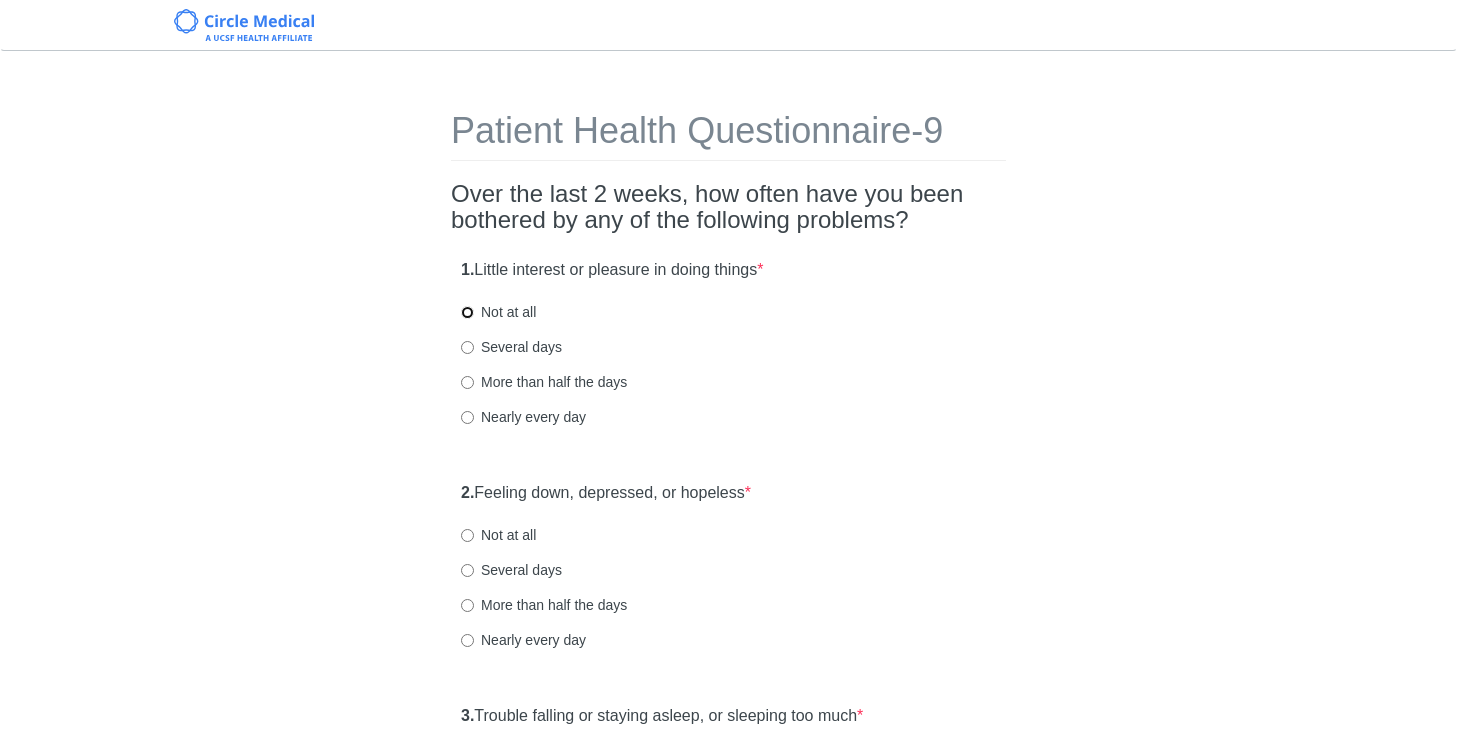 radio on "true" 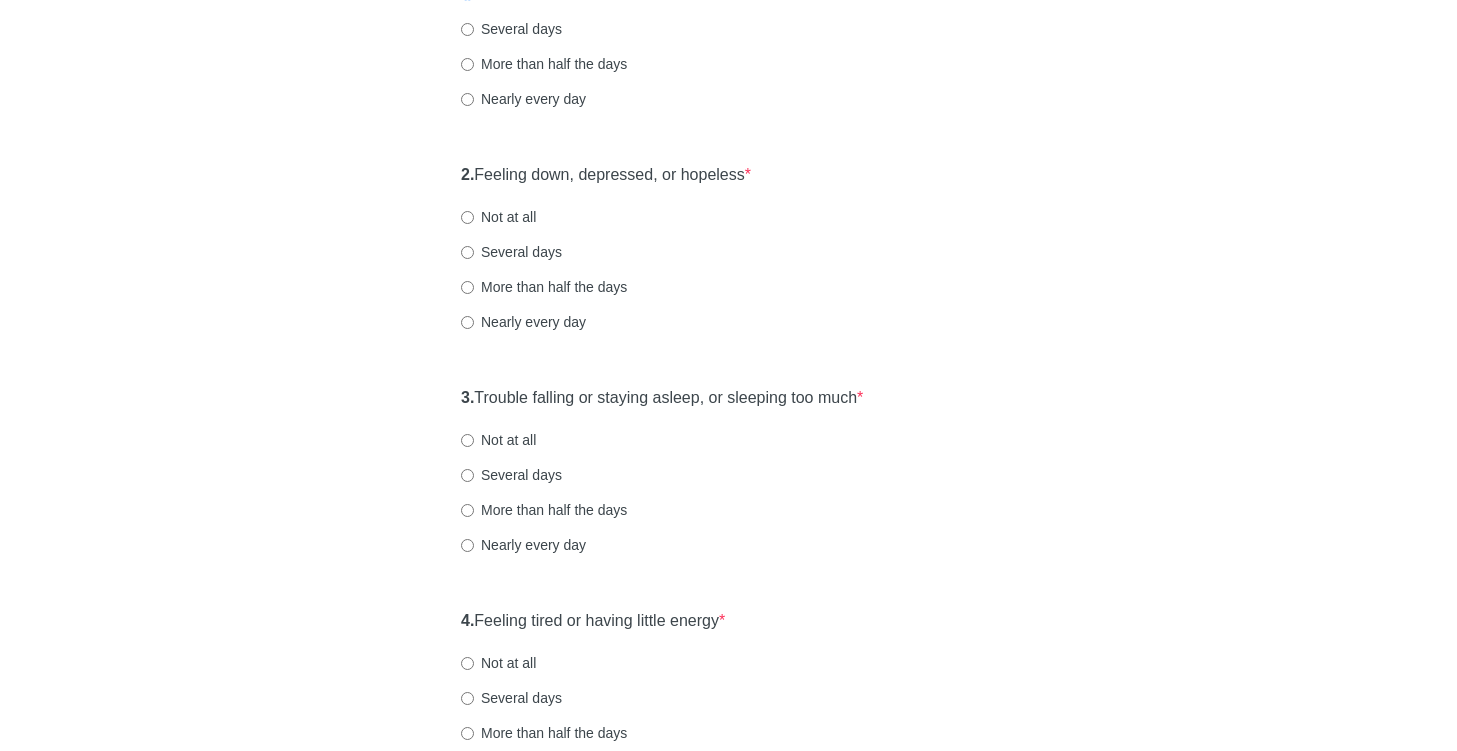 scroll, scrollTop: 314, scrollLeft: 0, axis: vertical 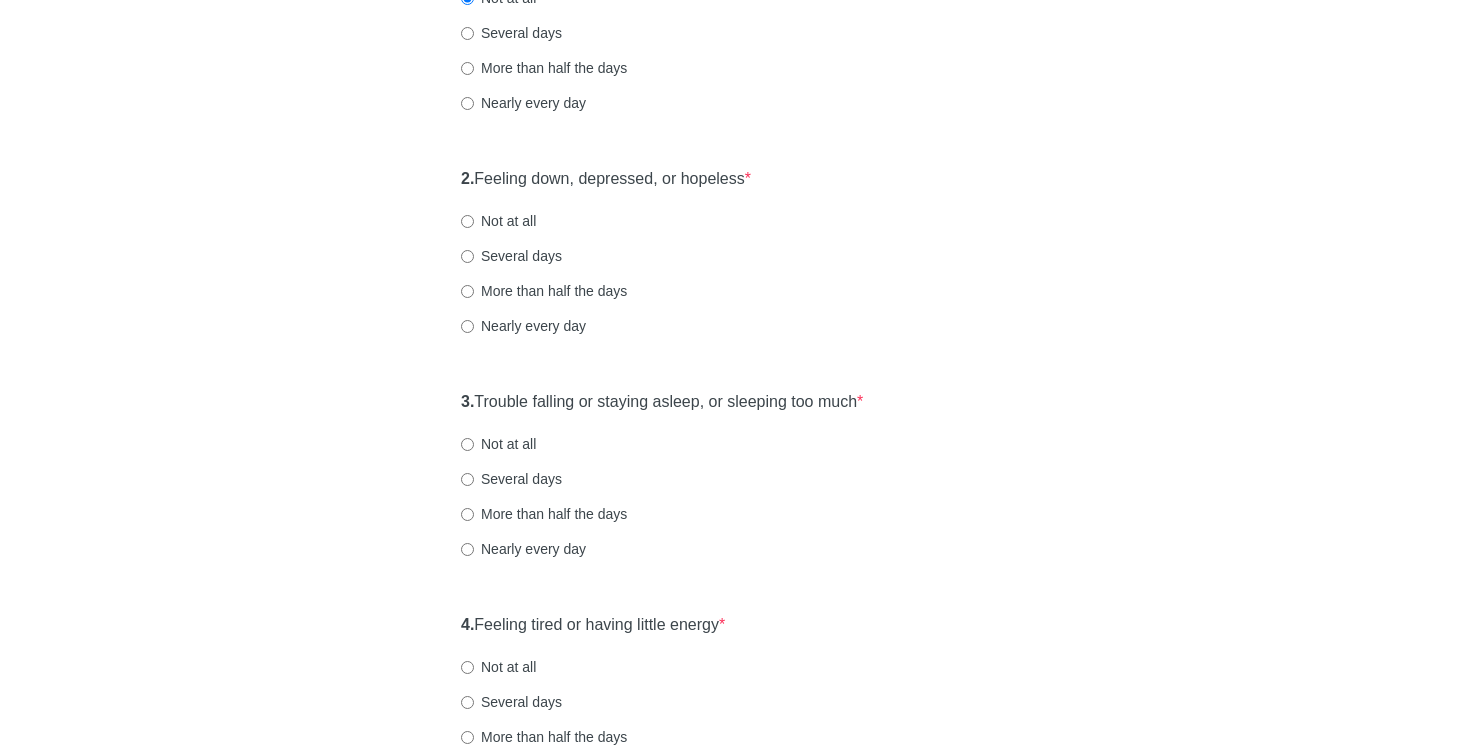 click on "Not at all" at bounding box center [498, 221] 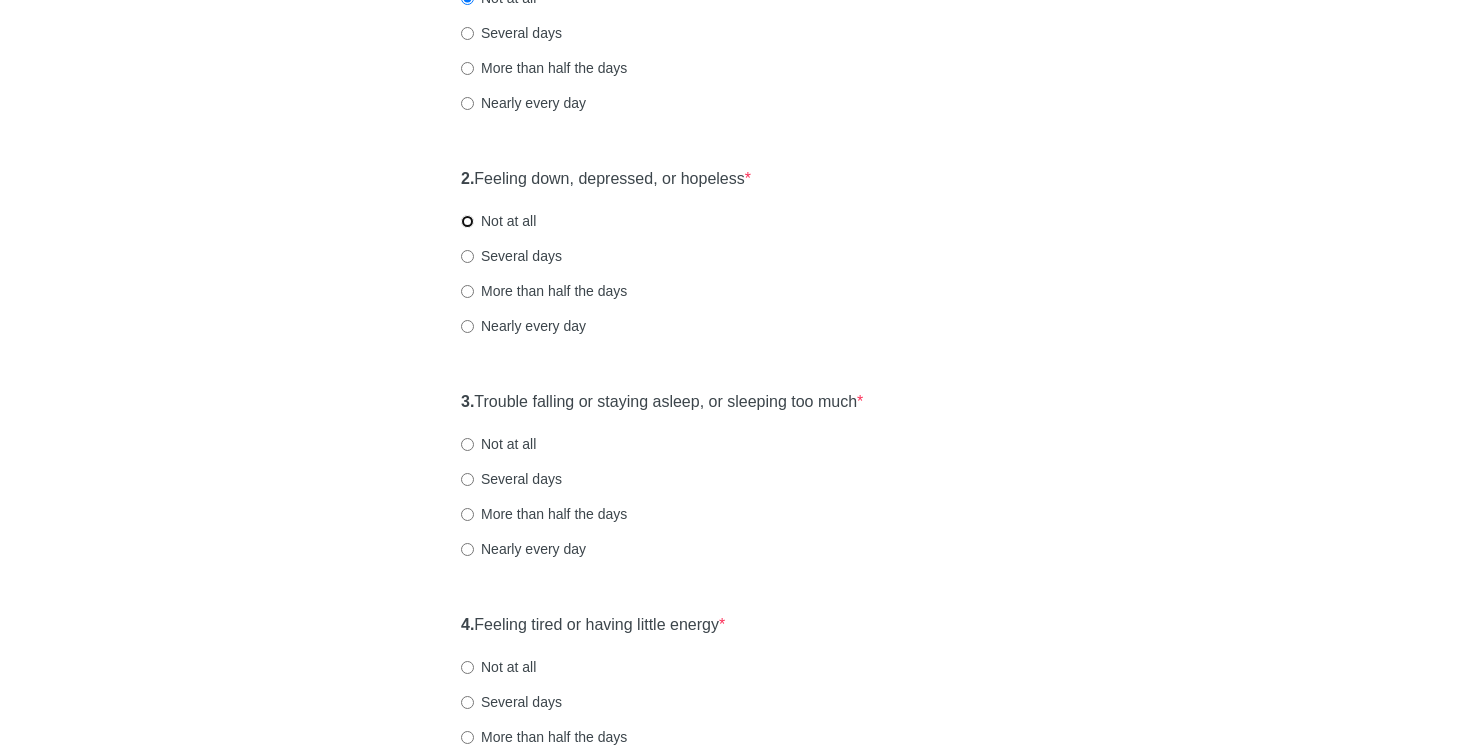 click on "Not at all" at bounding box center (467, 221) 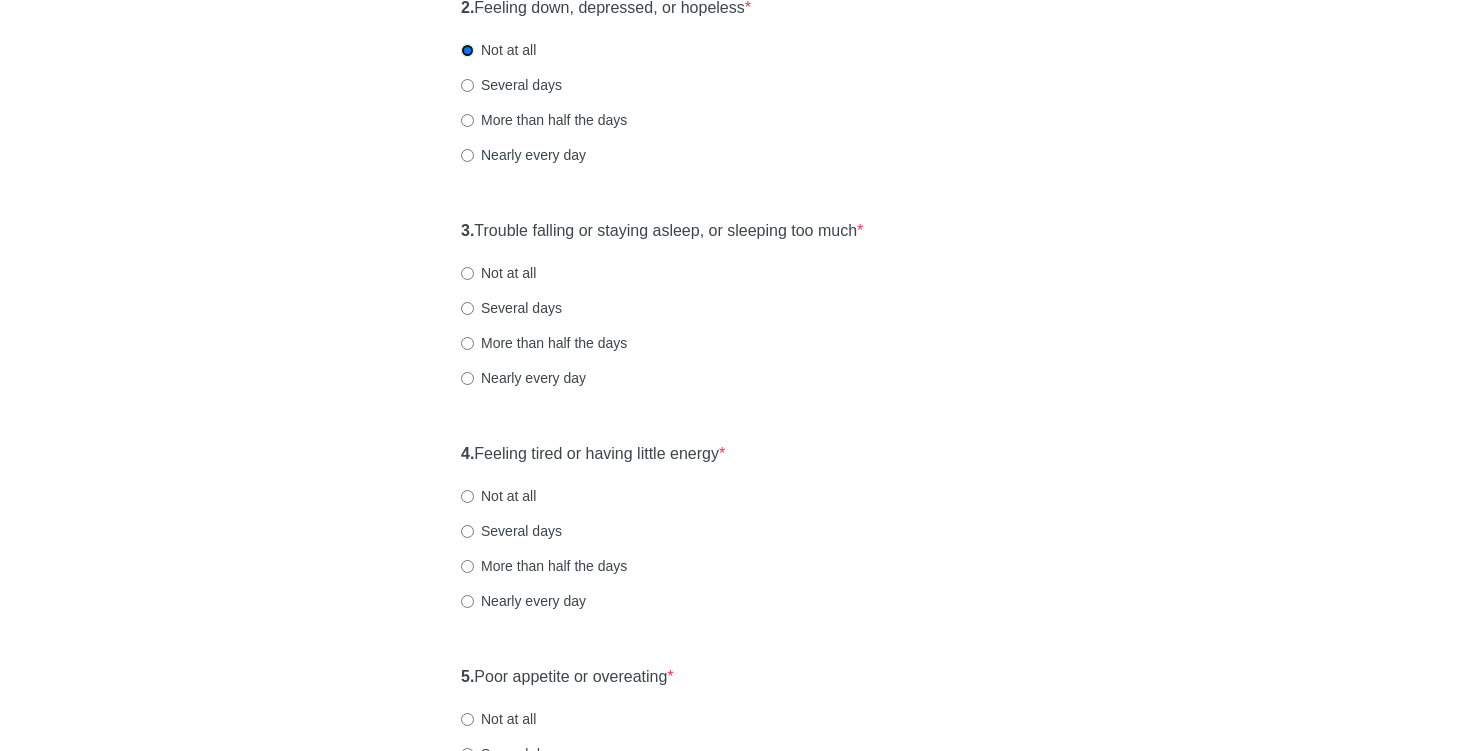 scroll, scrollTop: 487, scrollLeft: 0, axis: vertical 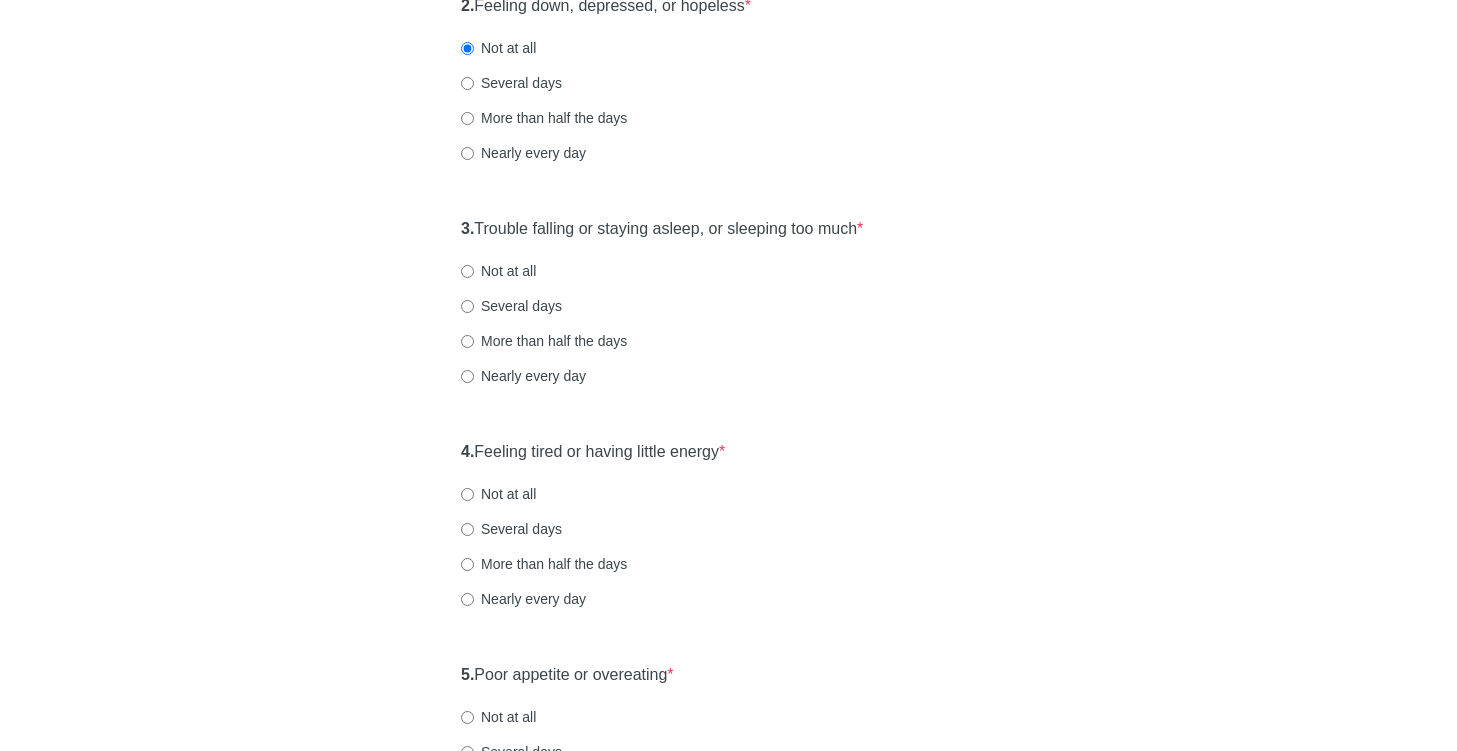 click on "Not at all" at bounding box center [498, 271] 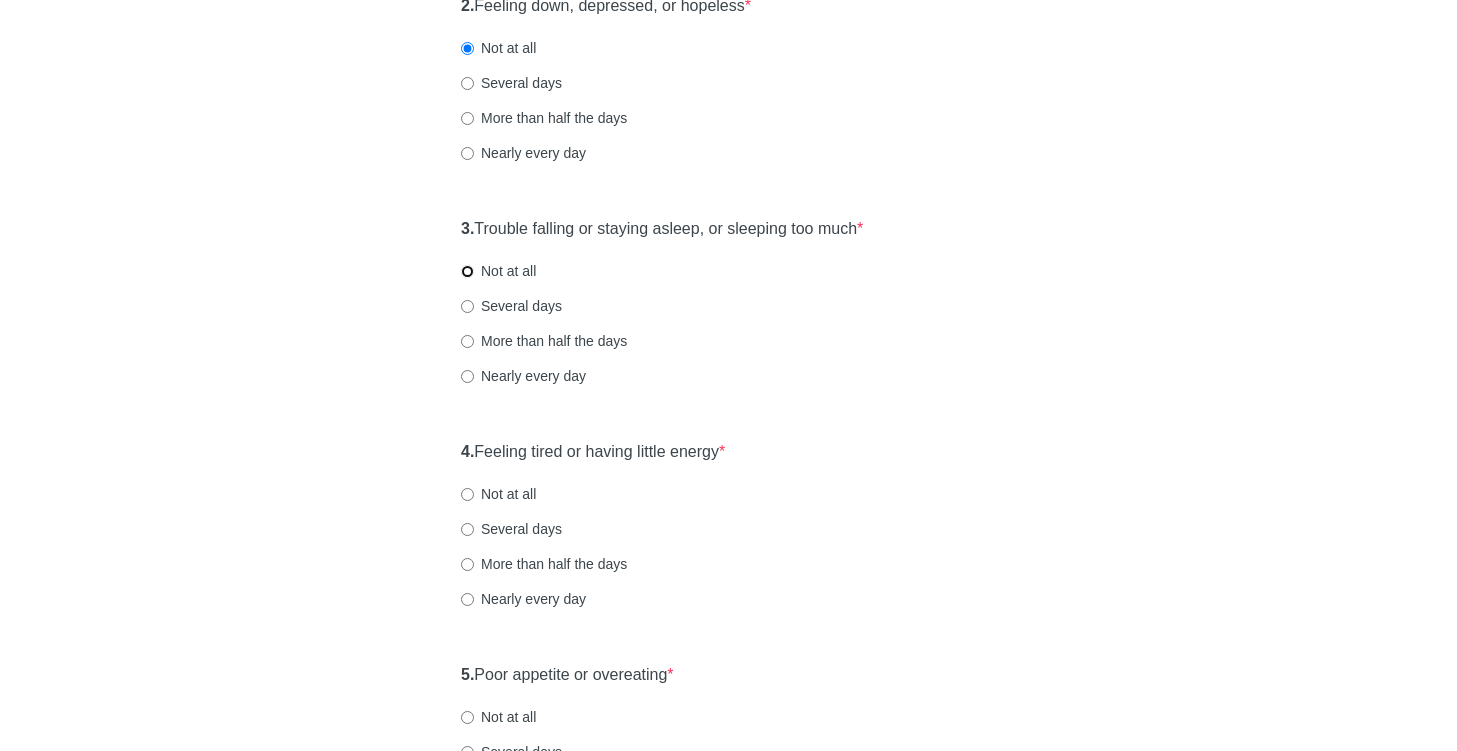 click on "Not at all" at bounding box center [467, 271] 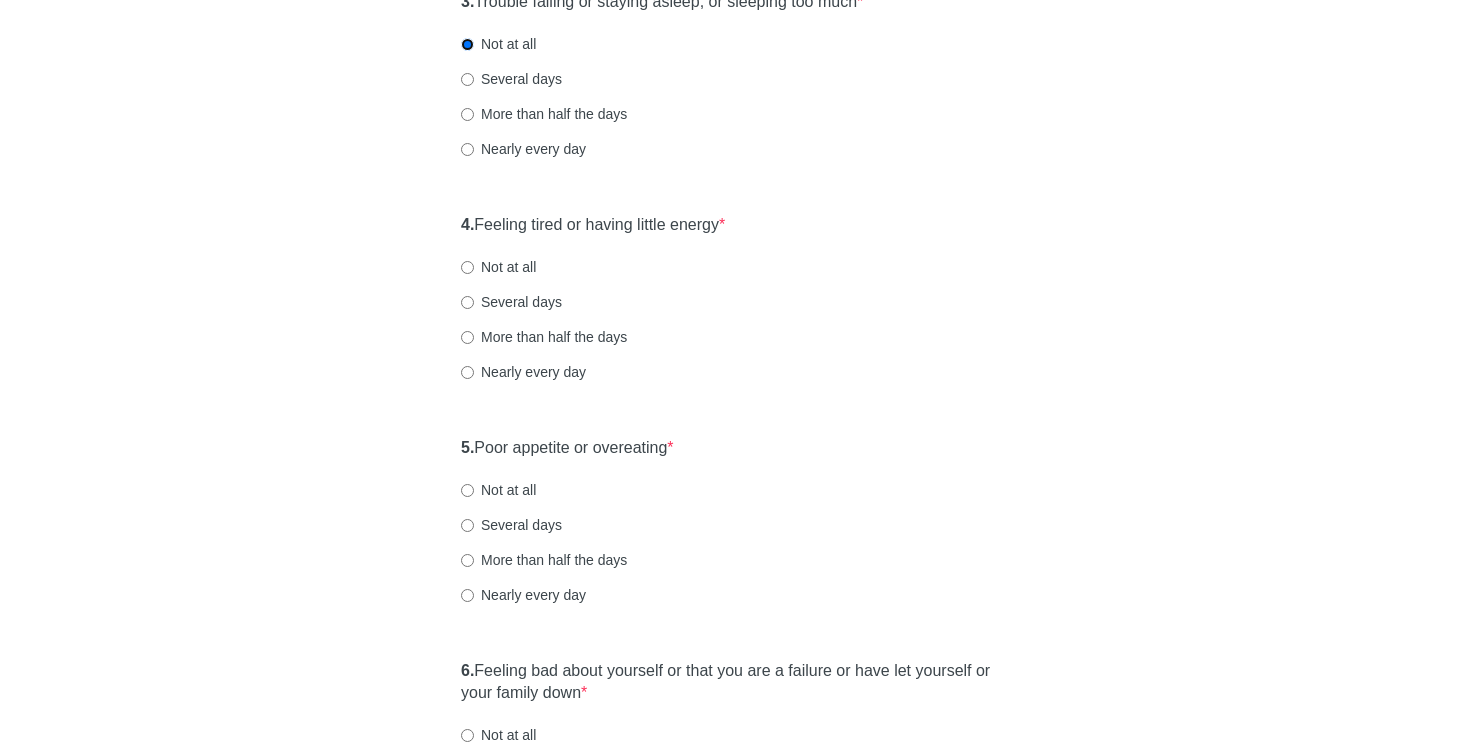 scroll, scrollTop: 720, scrollLeft: 0, axis: vertical 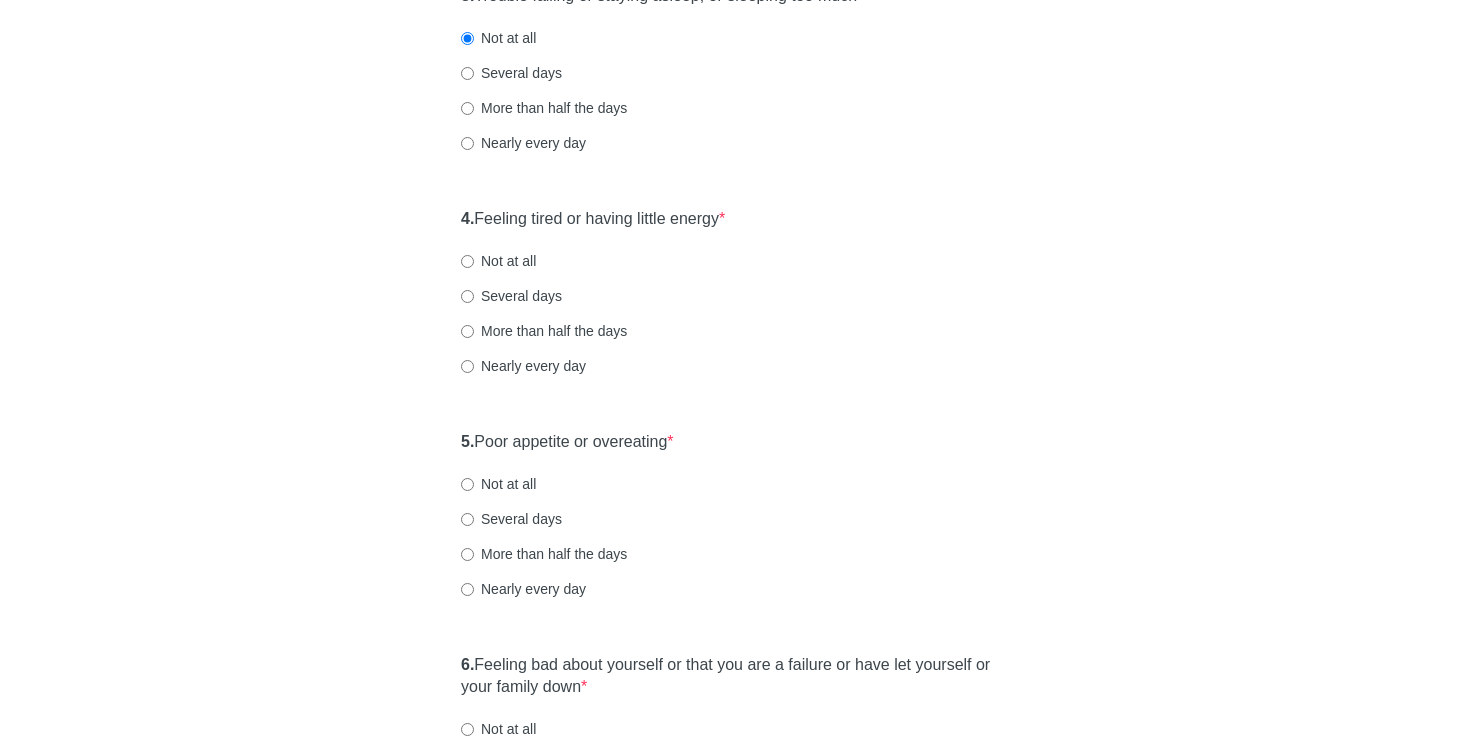click on "Not at all" at bounding box center [498, 261] 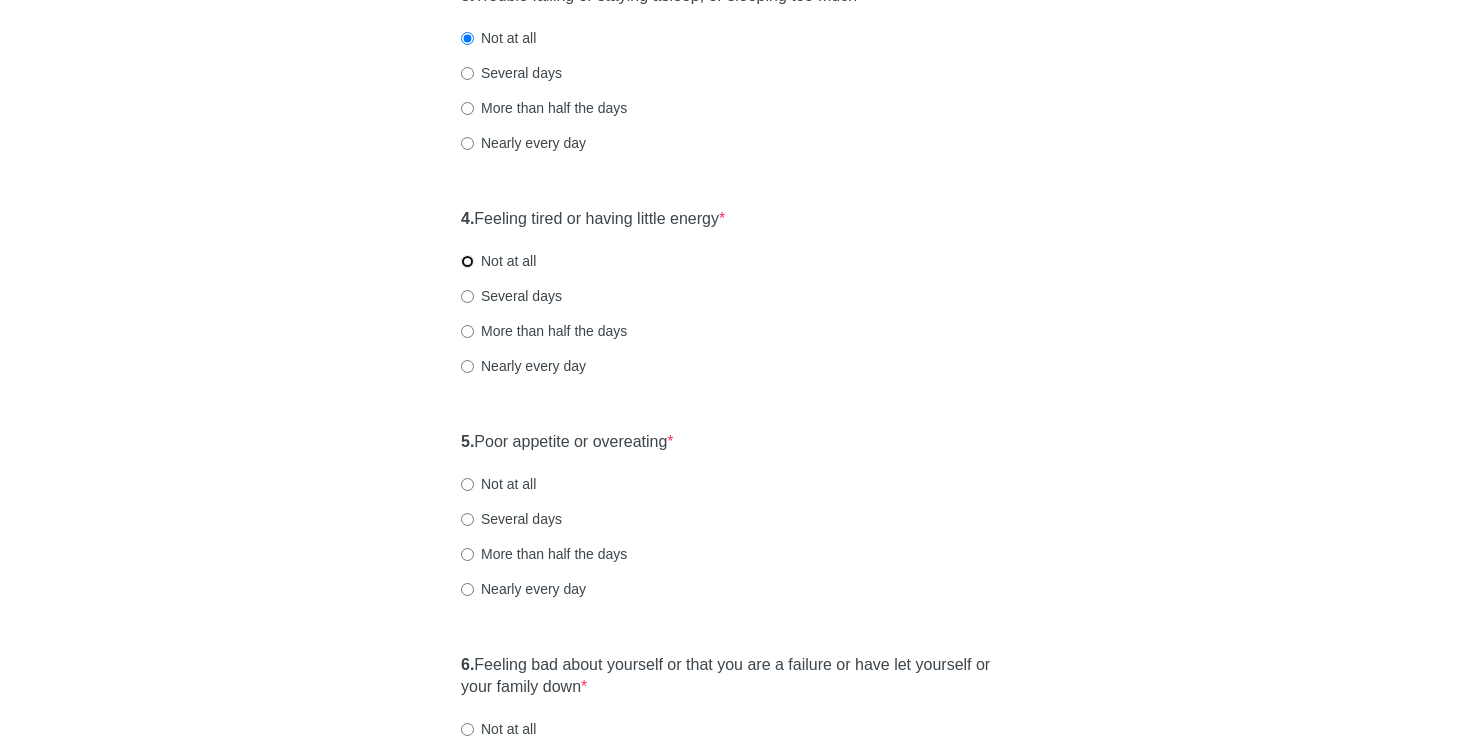 radio on "true" 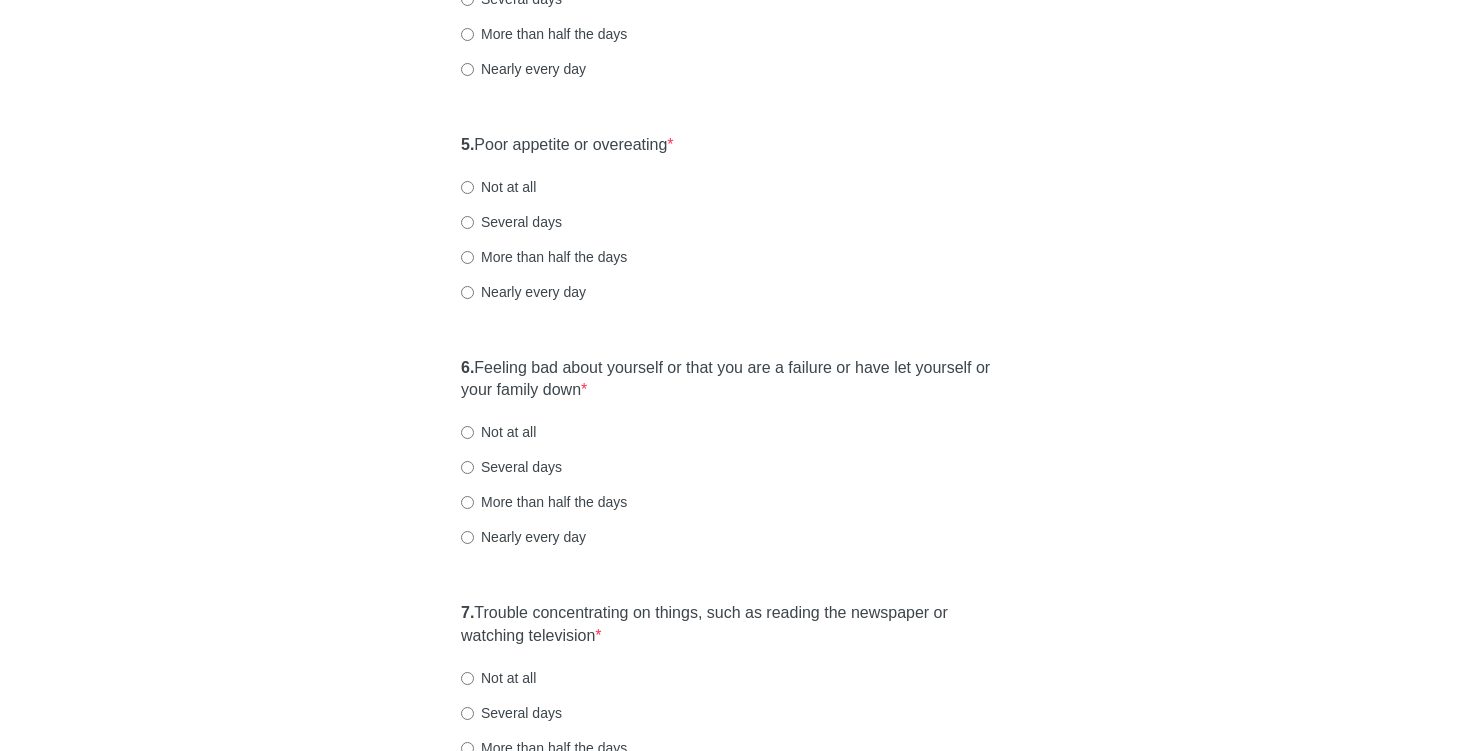 scroll, scrollTop: 1026, scrollLeft: 0, axis: vertical 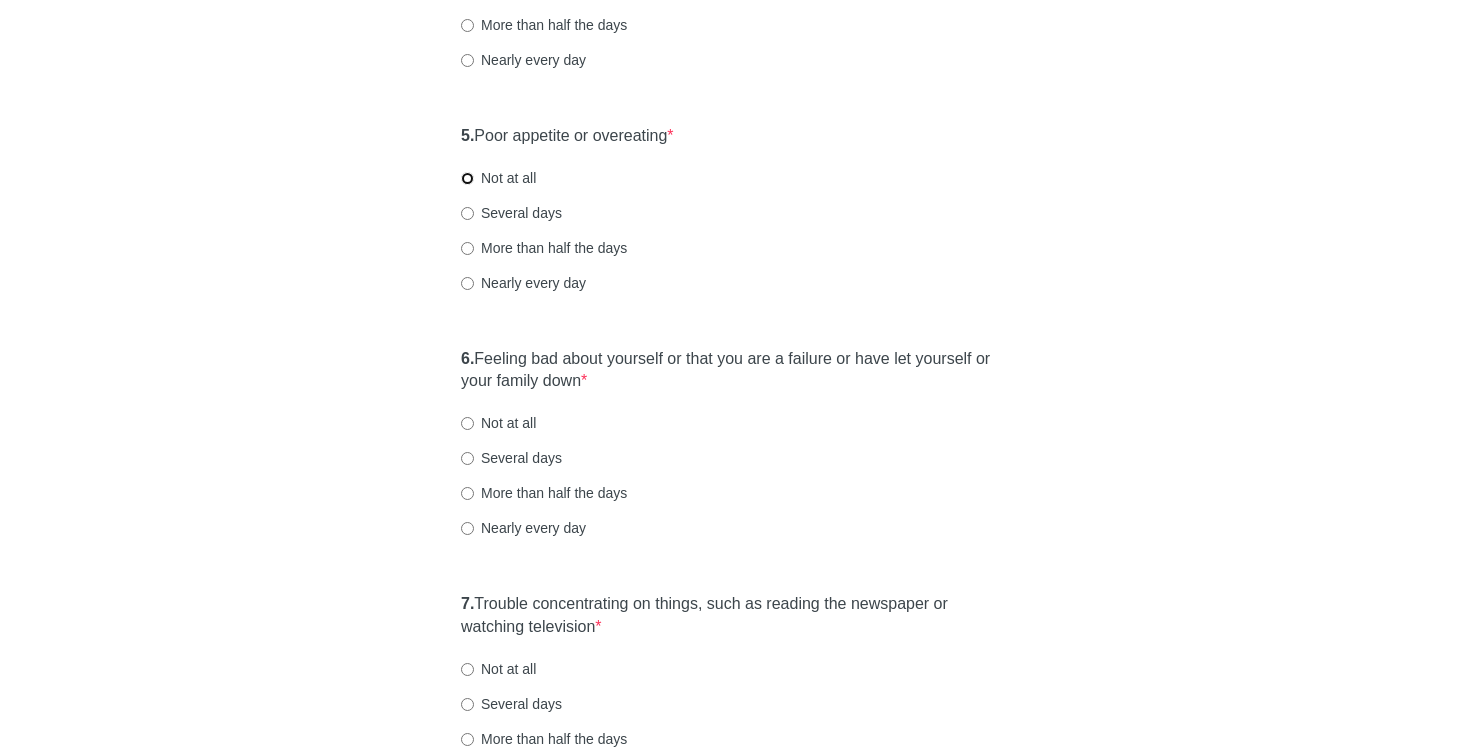 click on "Not at all" at bounding box center (467, 178) 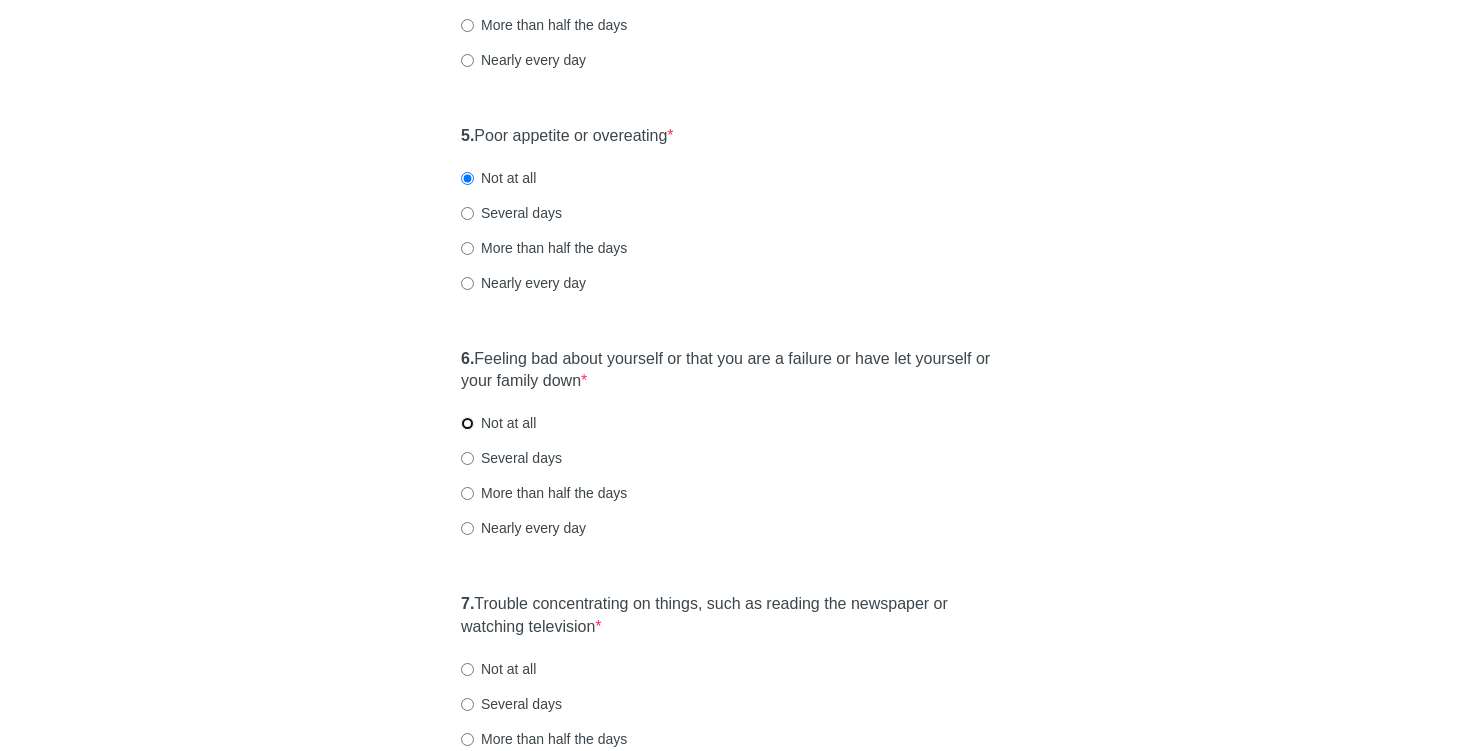 click on "Not at all" at bounding box center (467, 423) 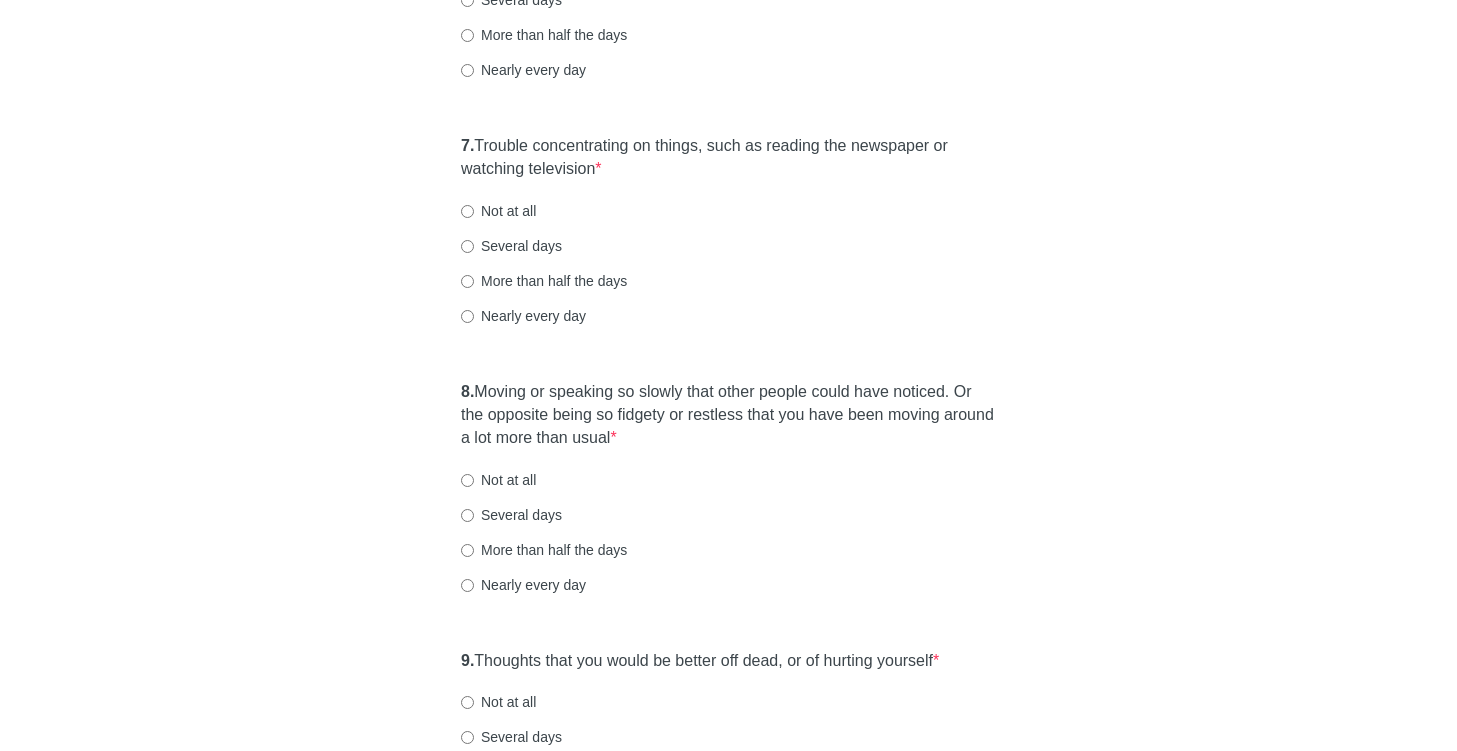 scroll, scrollTop: 1485, scrollLeft: 0, axis: vertical 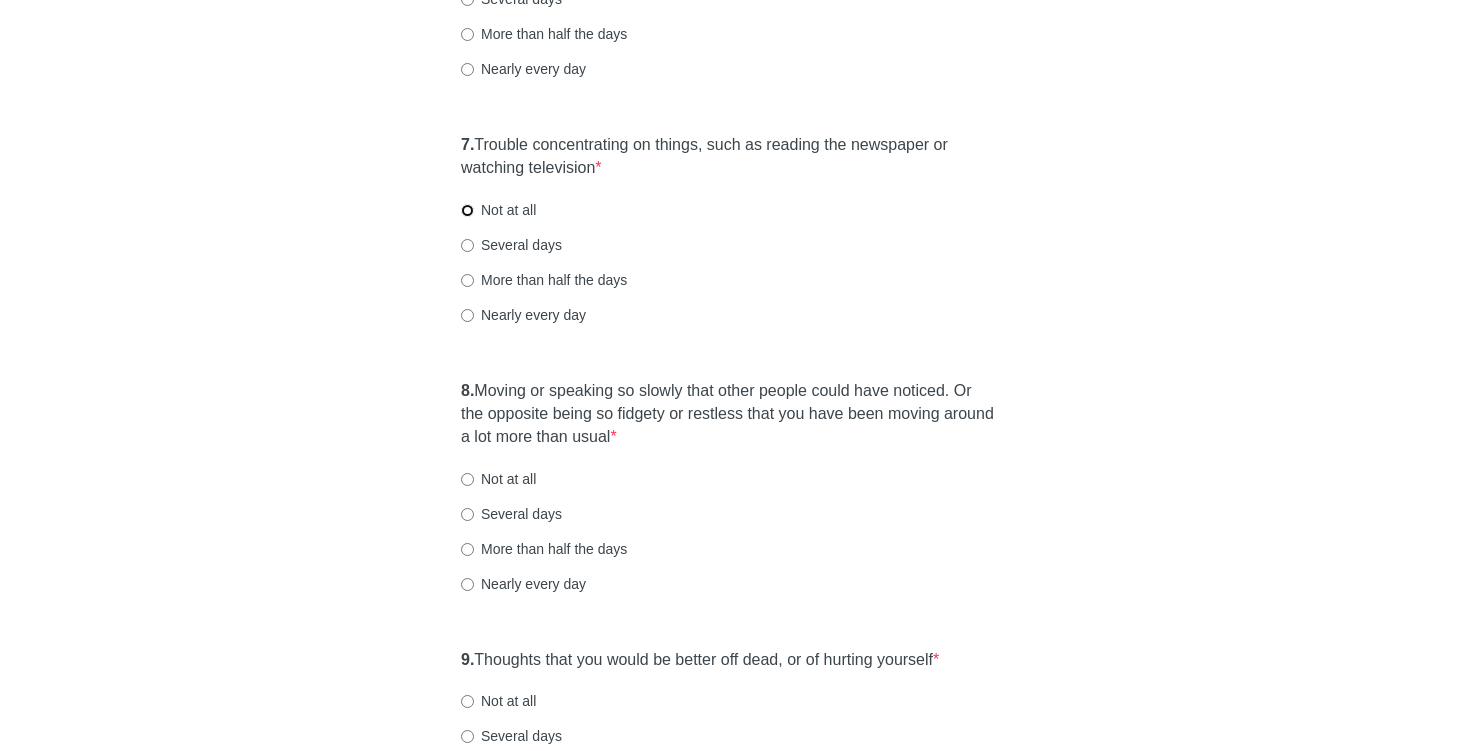 click on "Not at all" at bounding box center [467, 210] 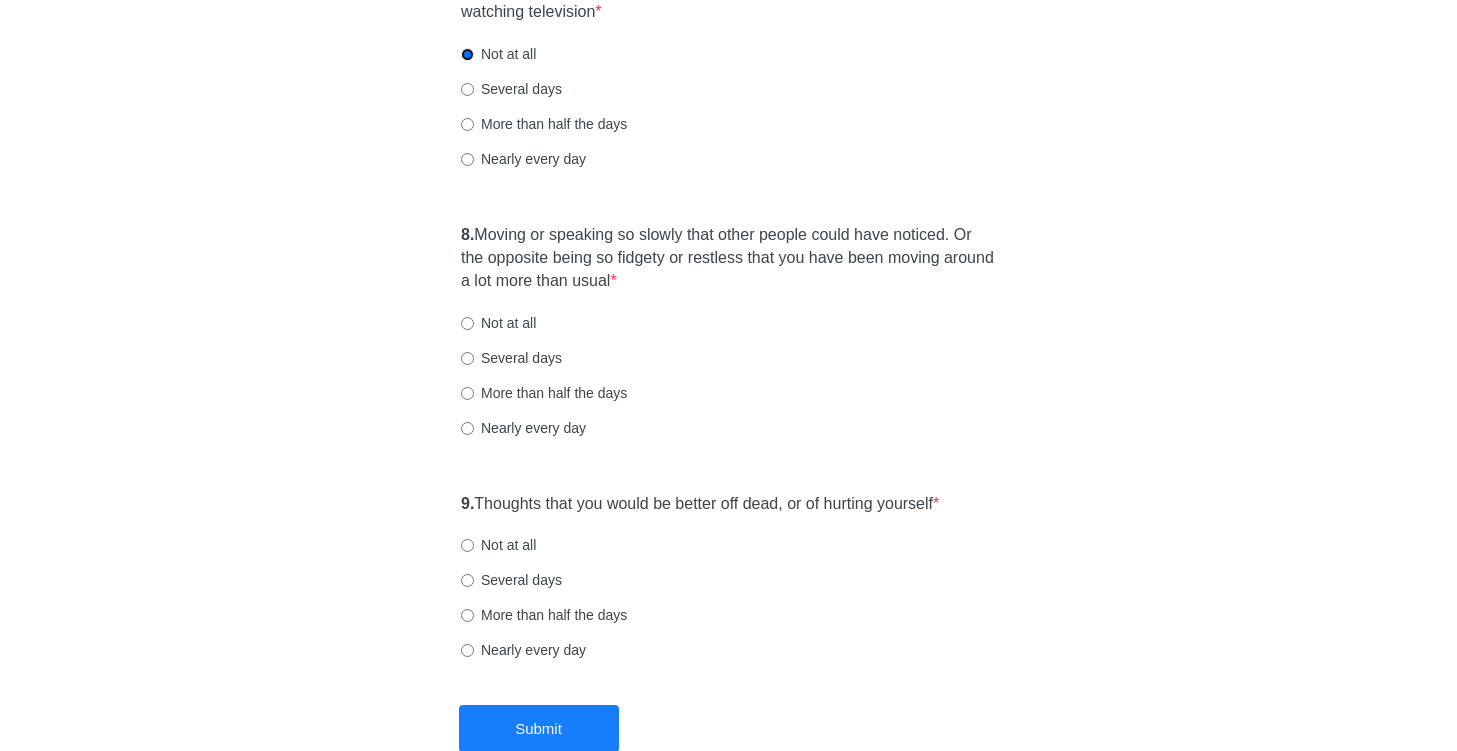 scroll, scrollTop: 1642, scrollLeft: 0, axis: vertical 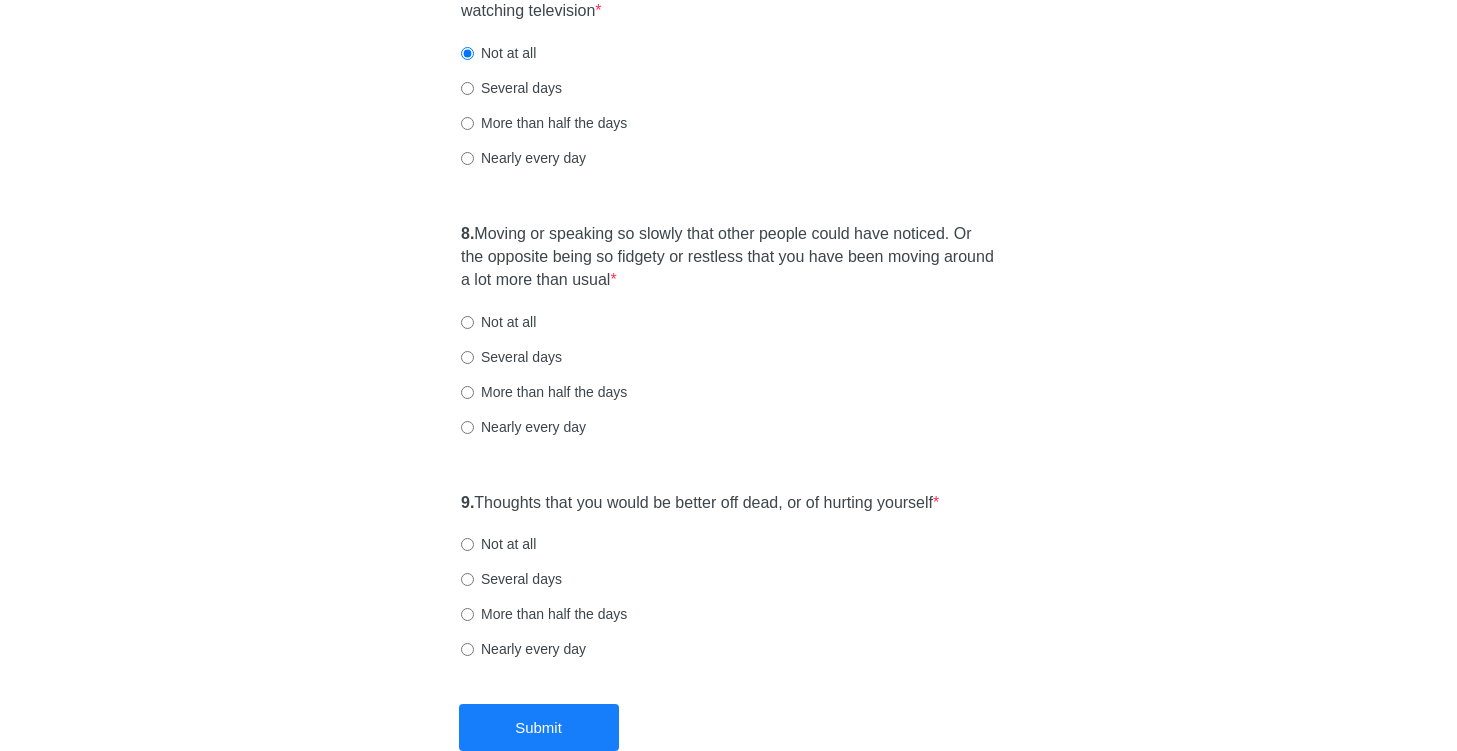 click on "Not at all" at bounding box center (498, 322) 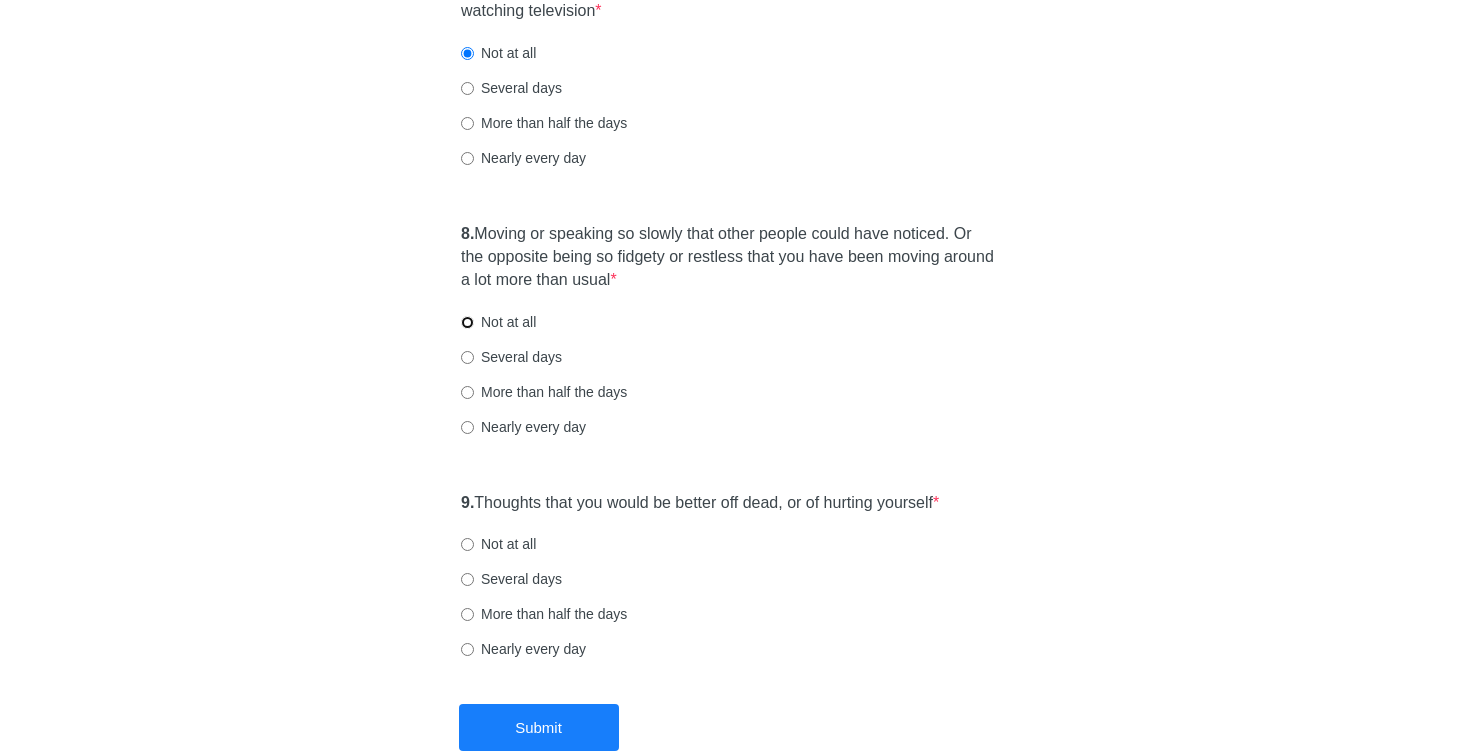 click on "Not at all" at bounding box center (467, 322) 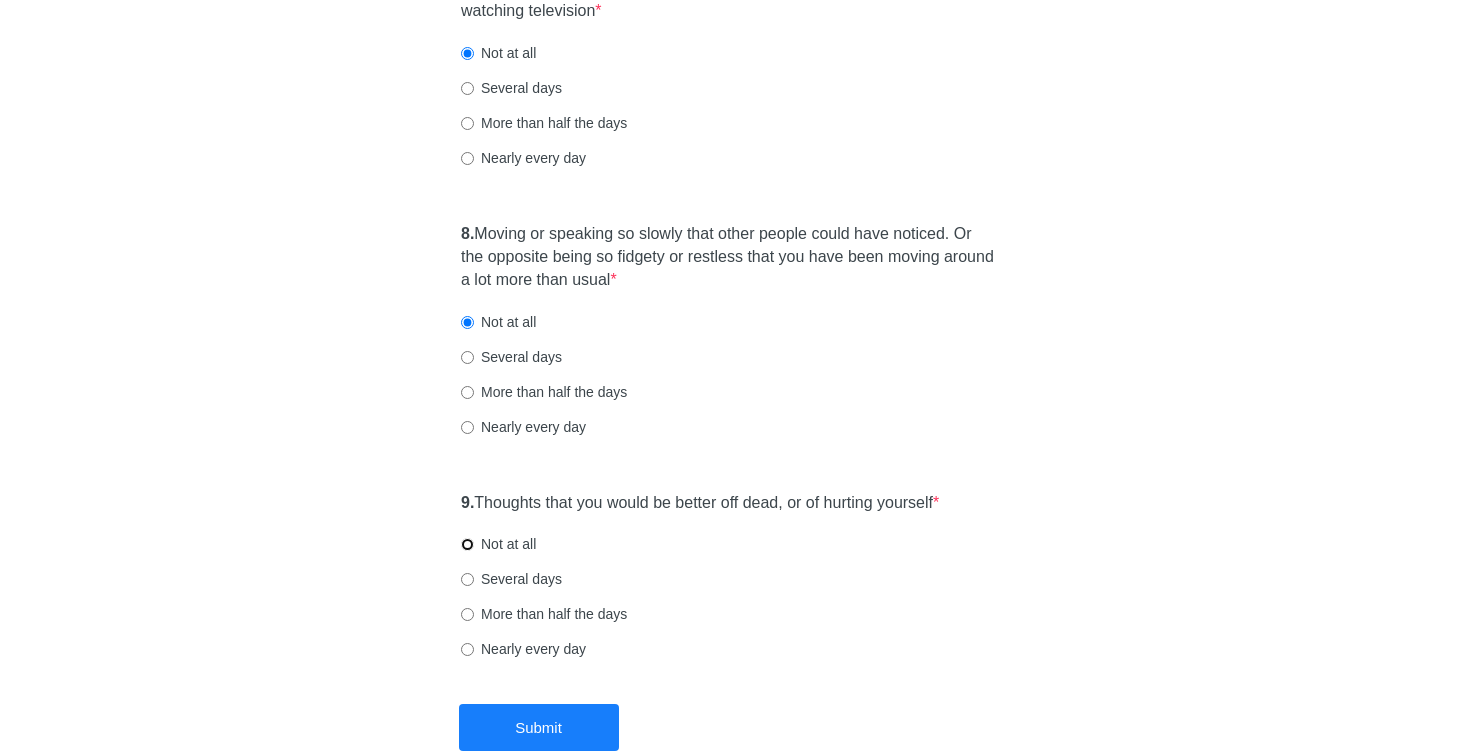 click on "Not at all" at bounding box center [467, 544] 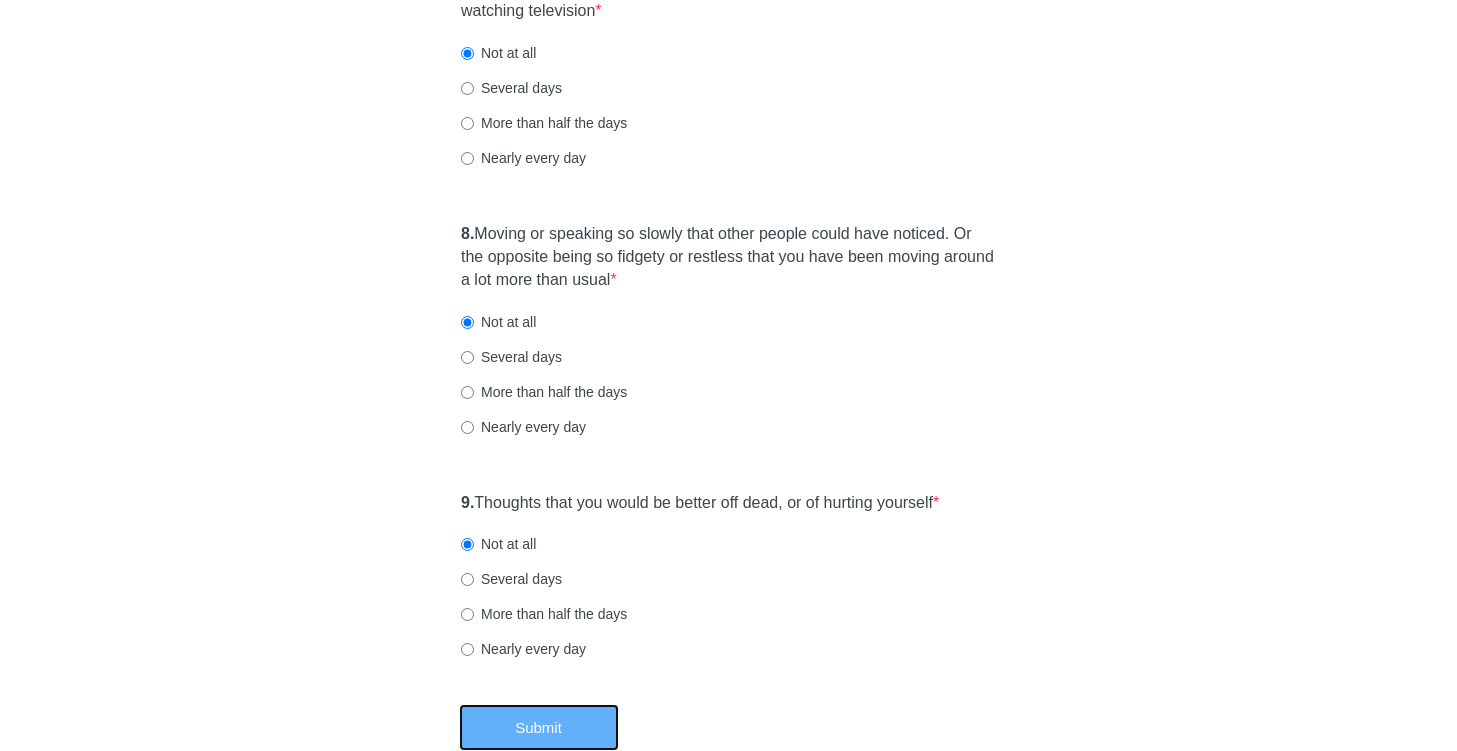 click on "Submit" at bounding box center (539, 727) 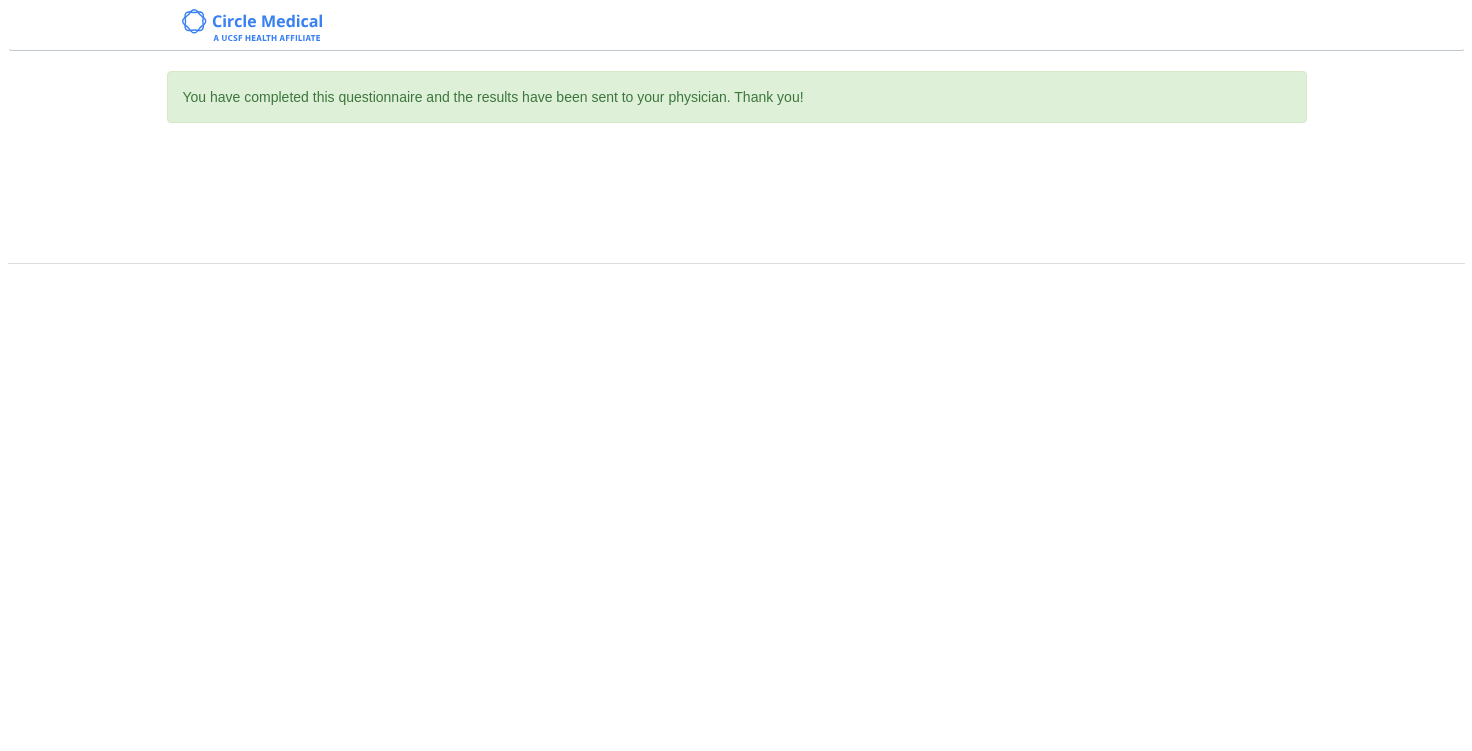scroll, scrollTop: 0, scrollLeft: 0, axis: both 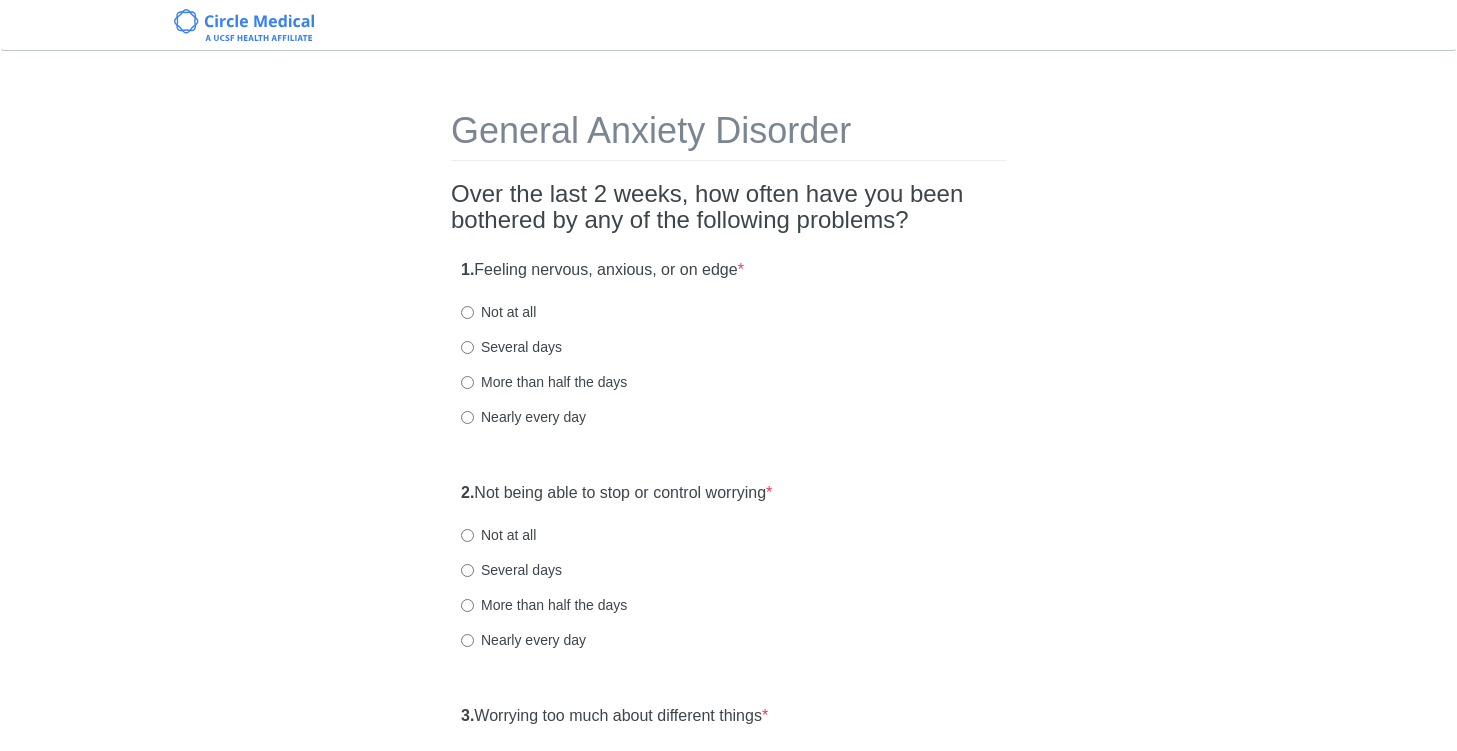 click on "Several days" at bounding box center (511, 347) 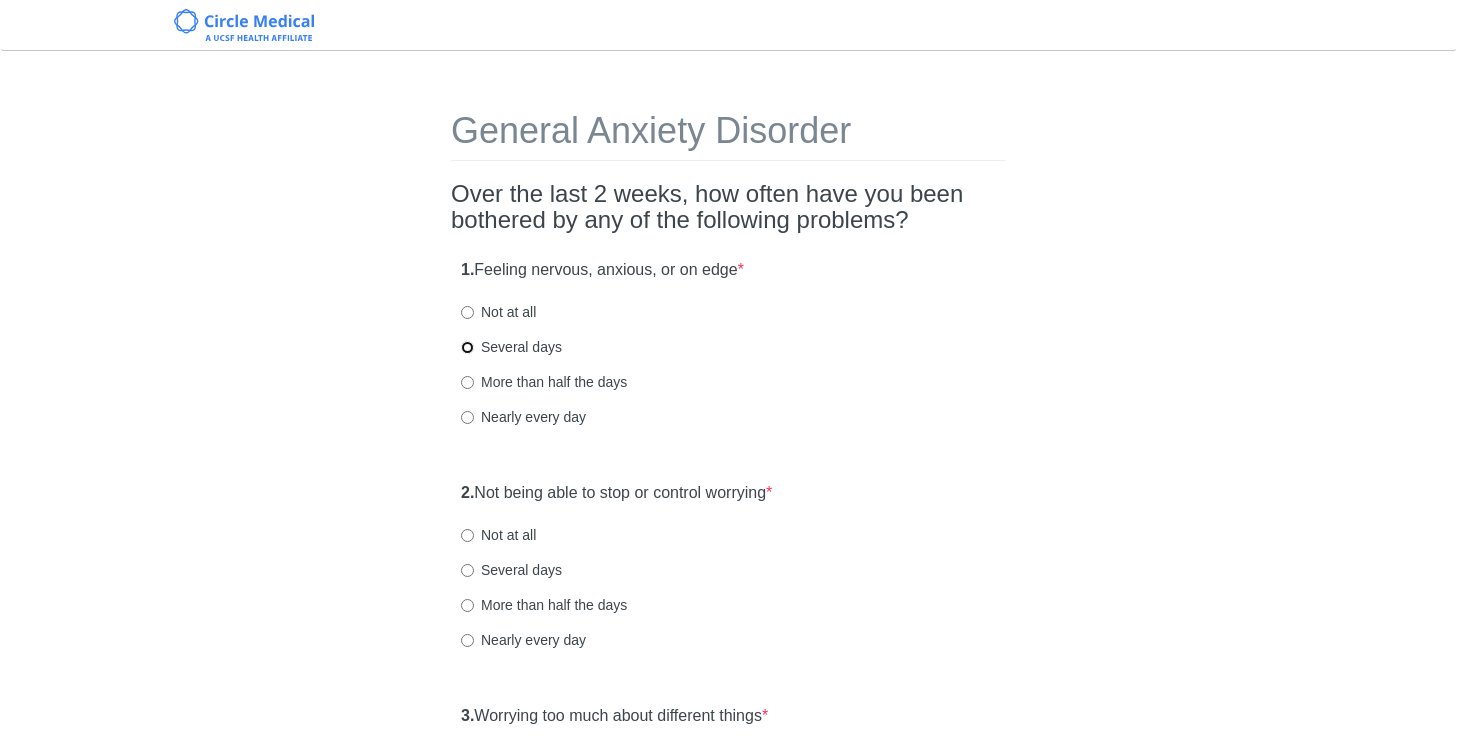 click on "Several days" at bounding box center (467, 347) 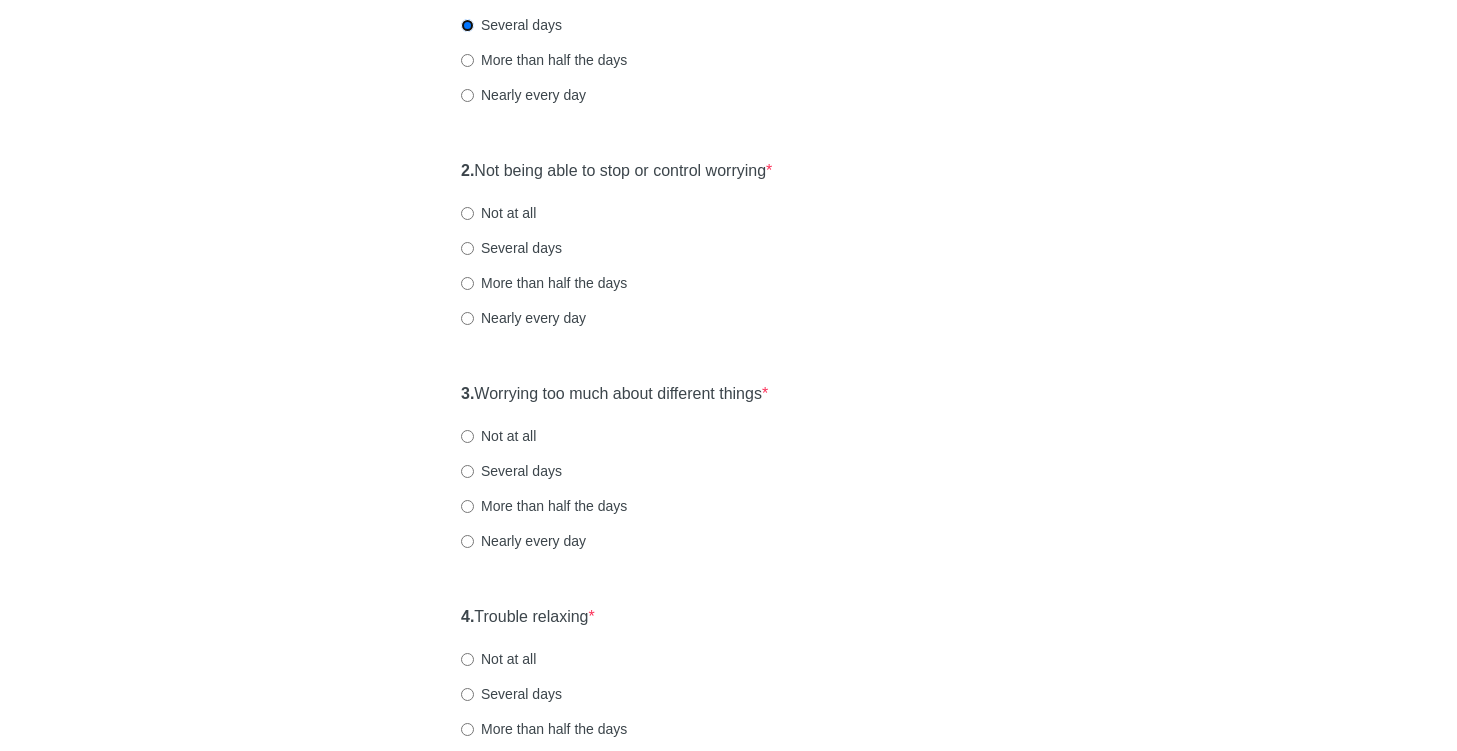 scroll, scrollTop: 323, scrollLeft: 0, axis: vertical 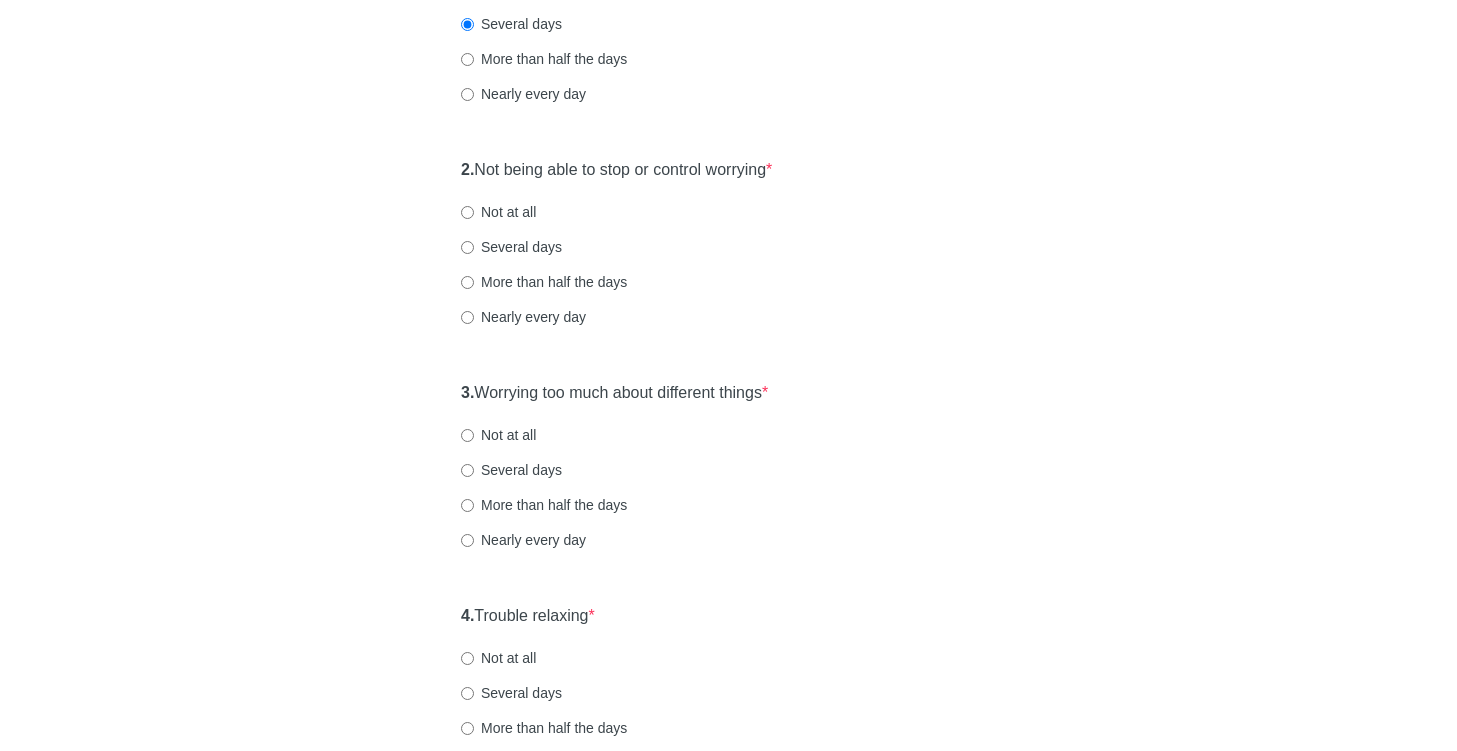 click on "Not at all" at bounding box center (498, 212) 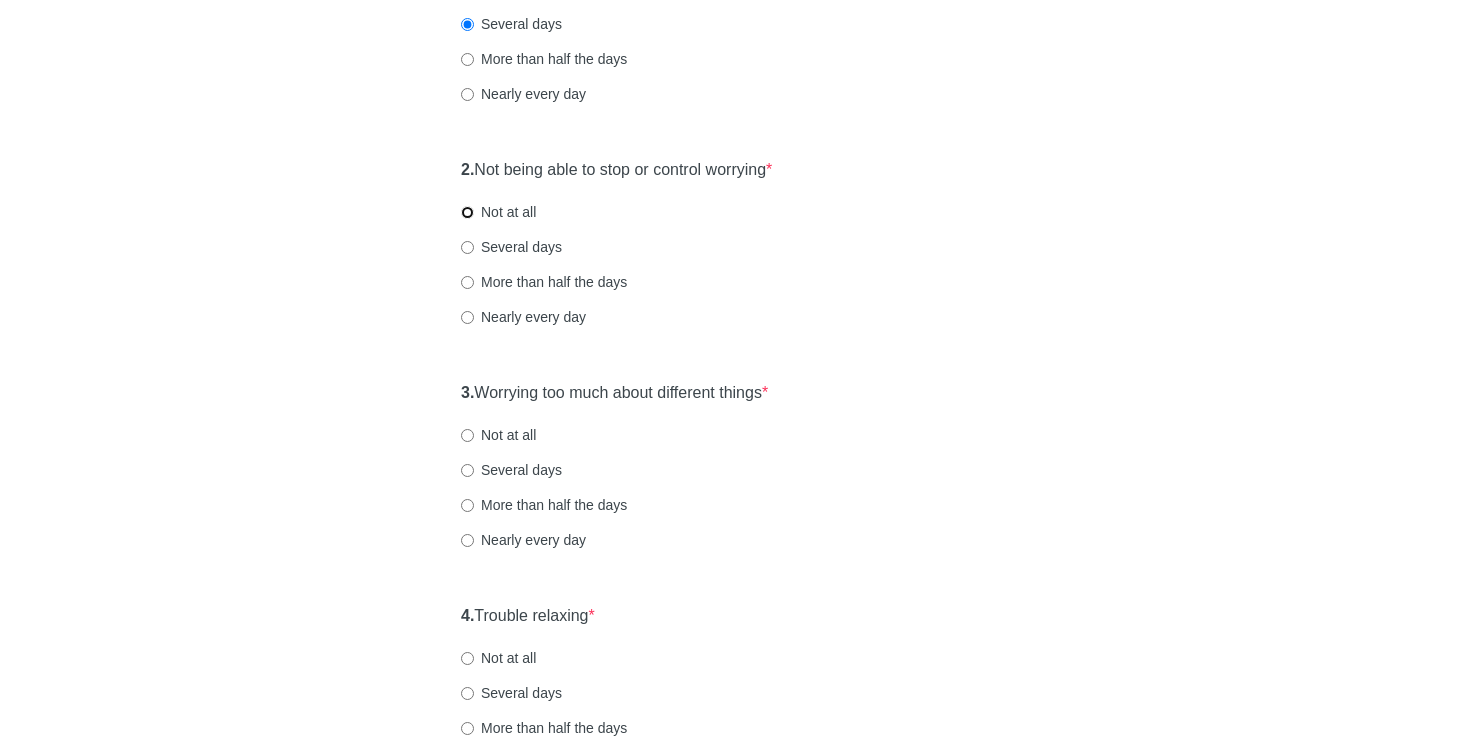 click on "Not at all" at bounding box center (467, 212) 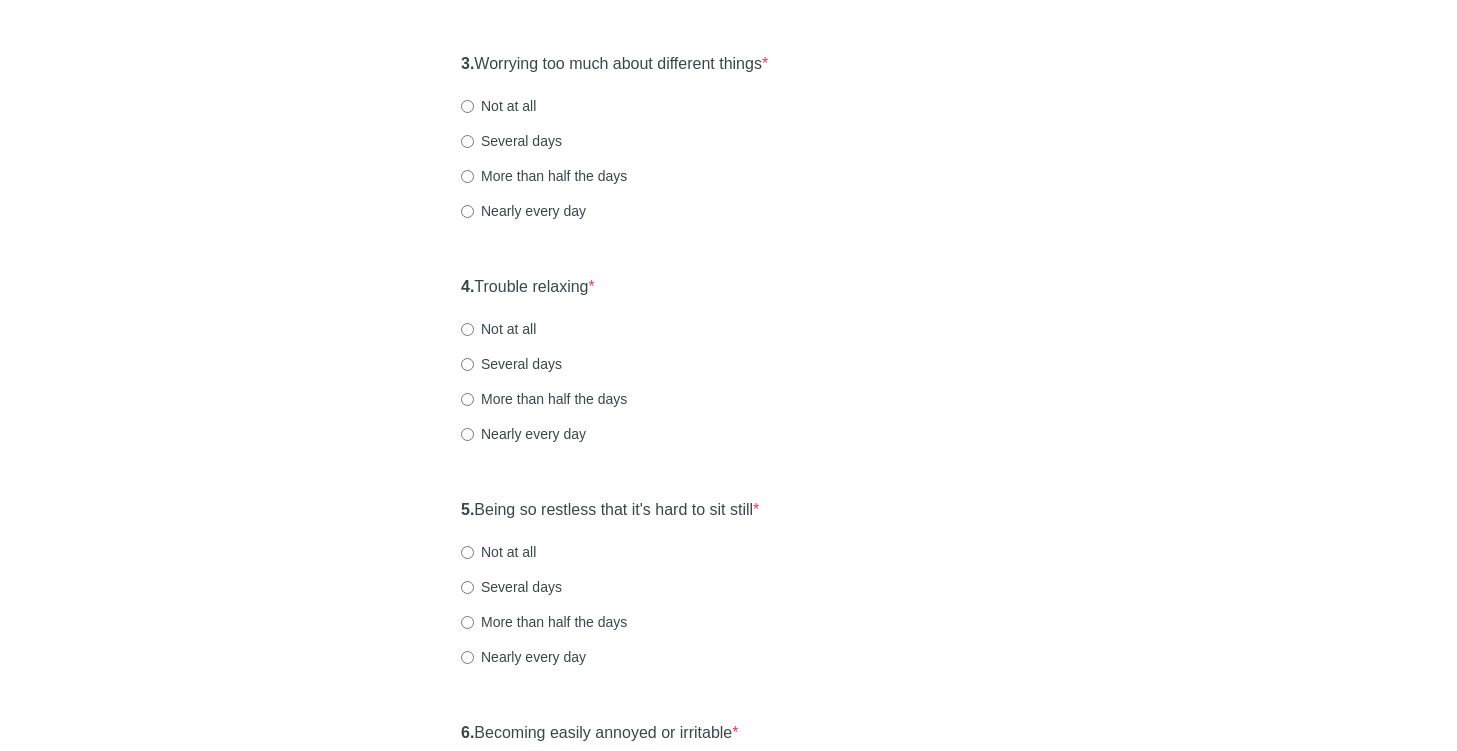 scroll, scrollTop: 685, scrollLeft: 0, axis: vertical 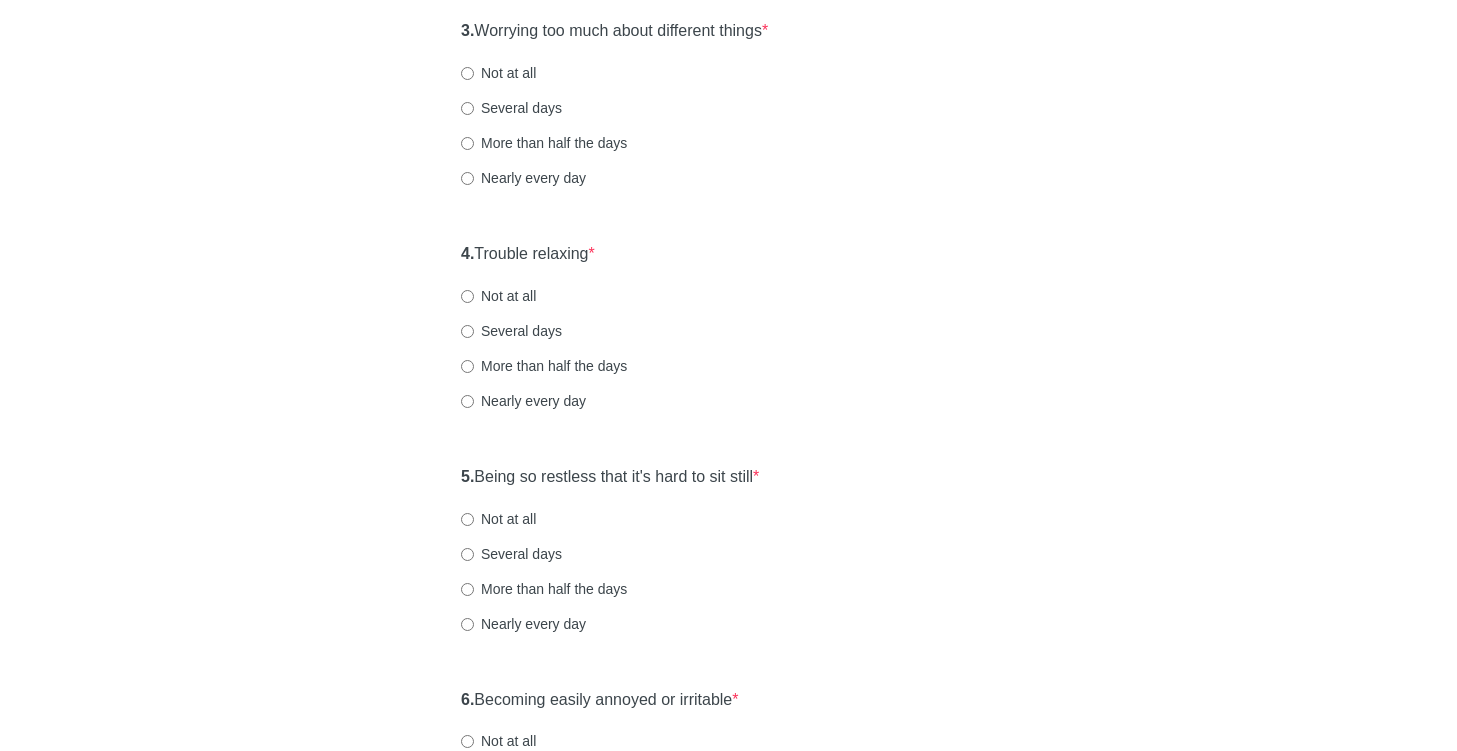click on "Not at all" at bounding box center [498, 73] 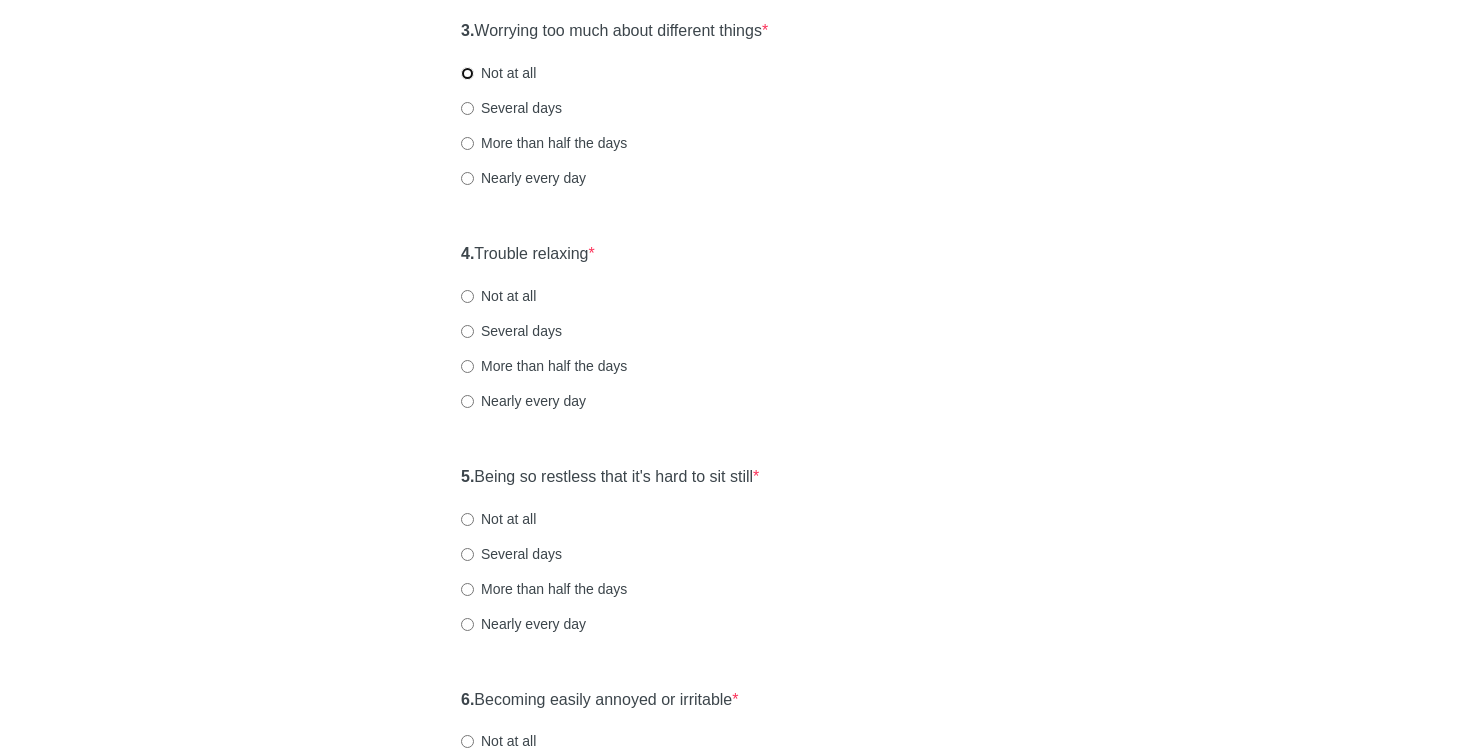 radio on "true" 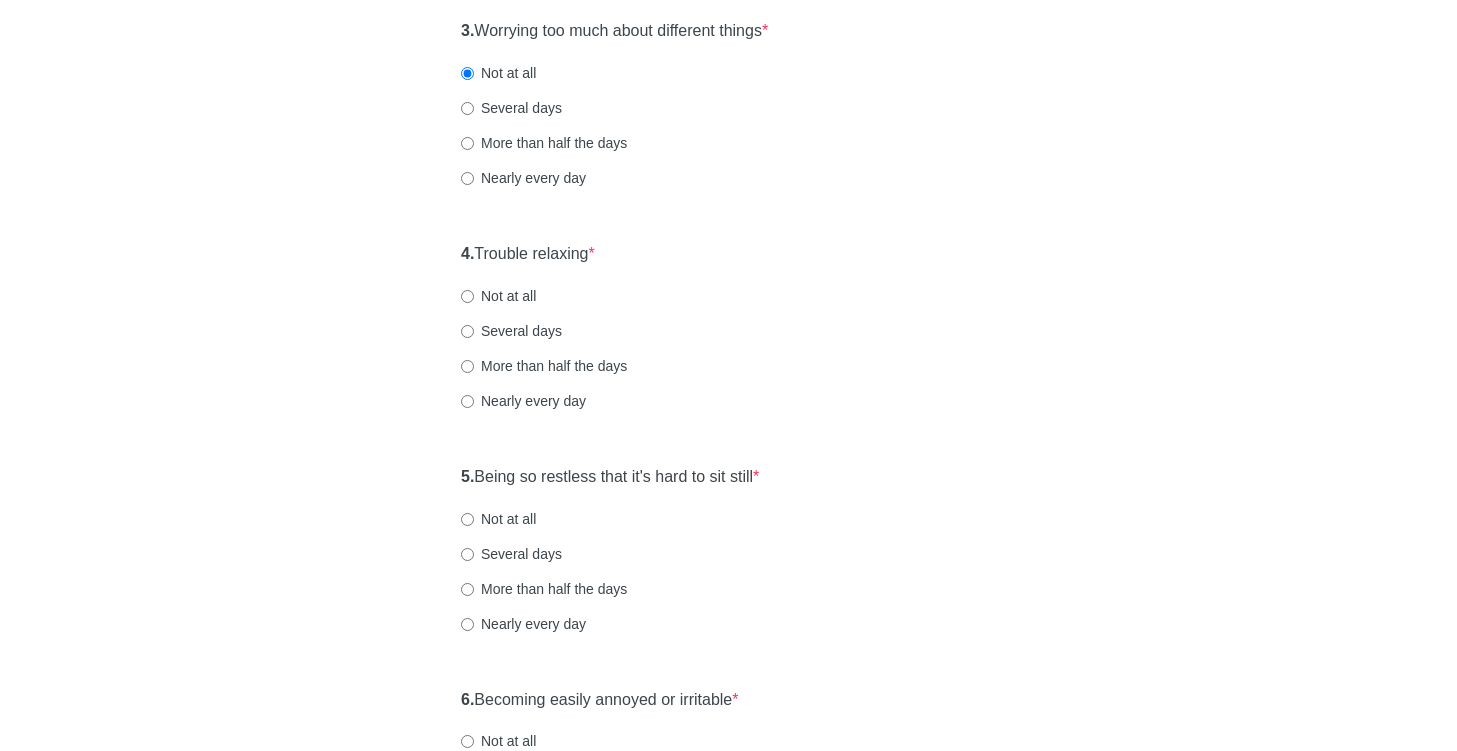 click on "4.  Trouble relaxing  * Not at all Several days More than half the days Nearly every day" at bounding box center [728, 337] 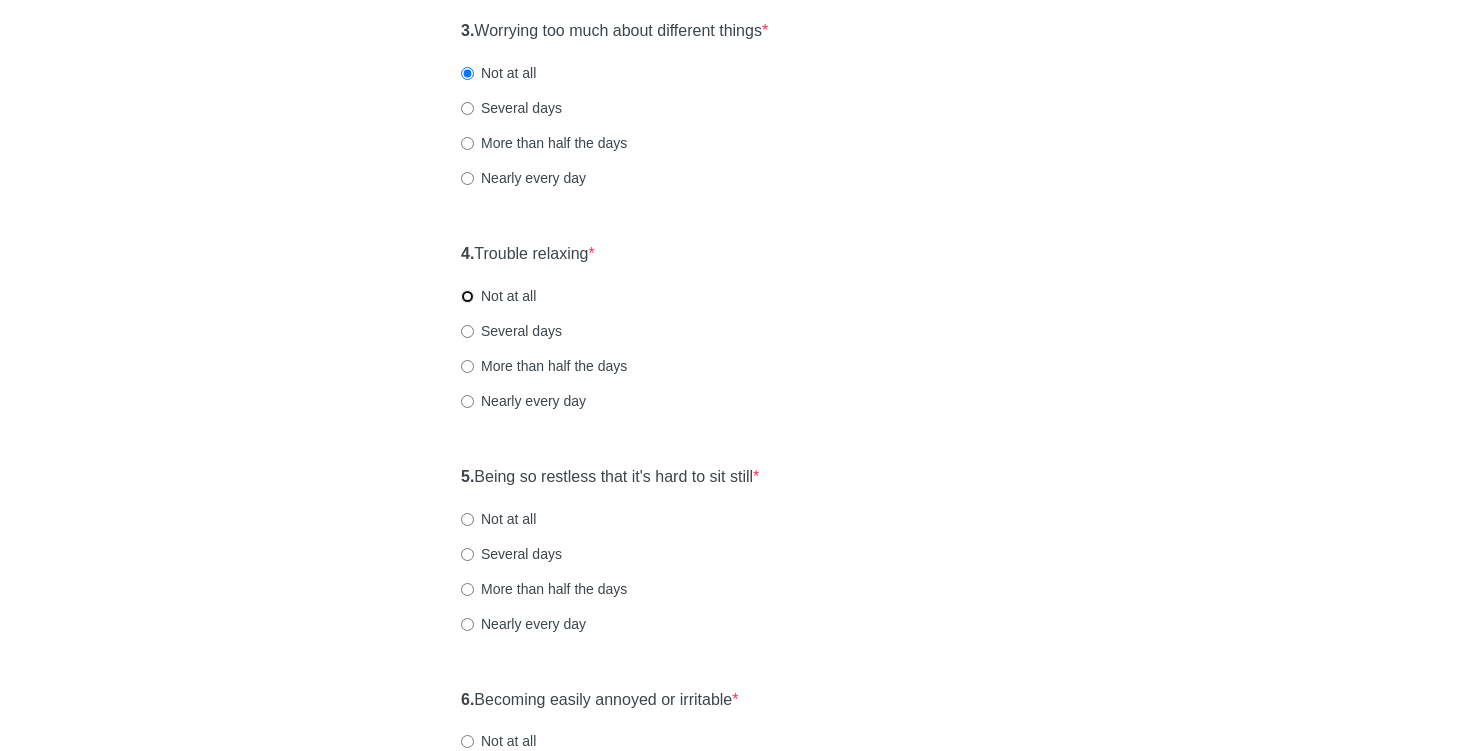 radio on "true" 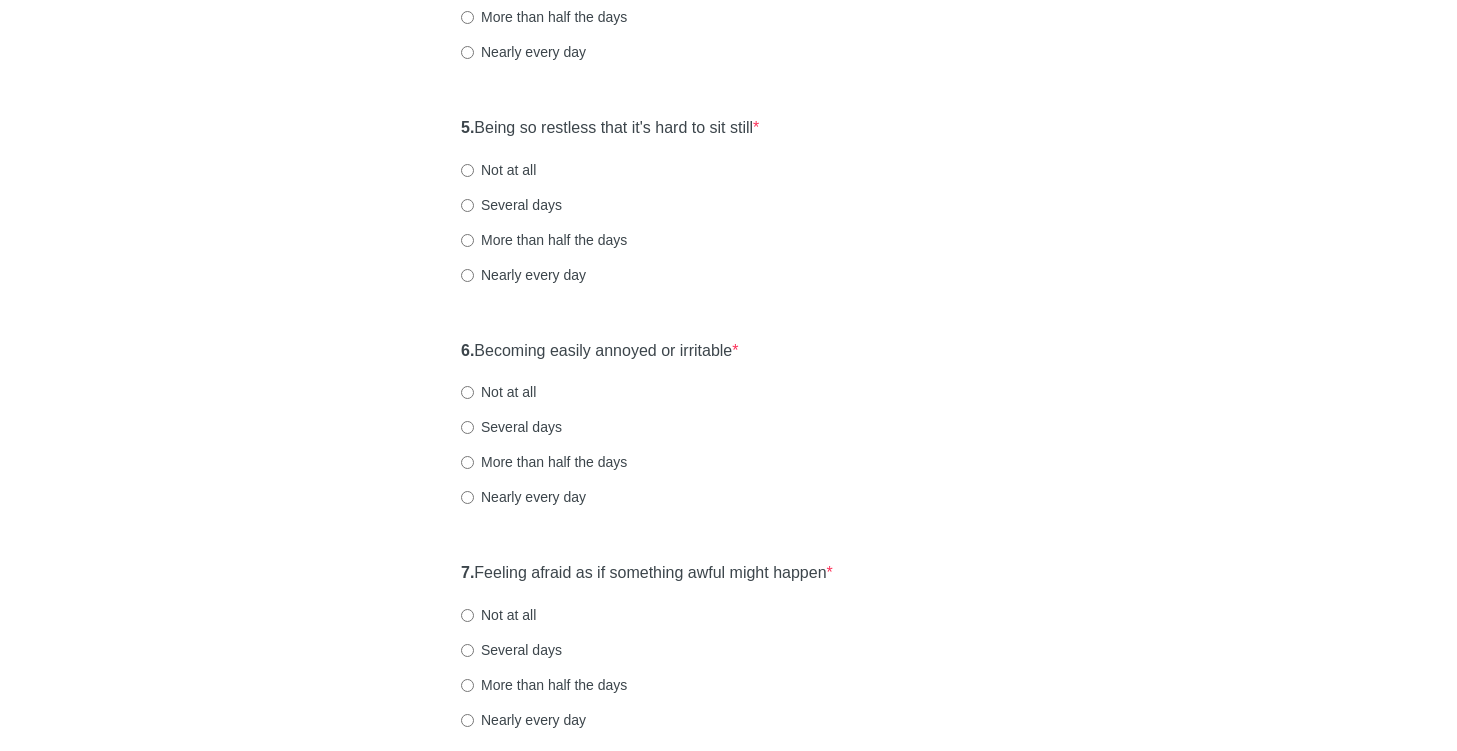 scroll, scrollTop: 1031, scrollLeft: 0, axis: vertical 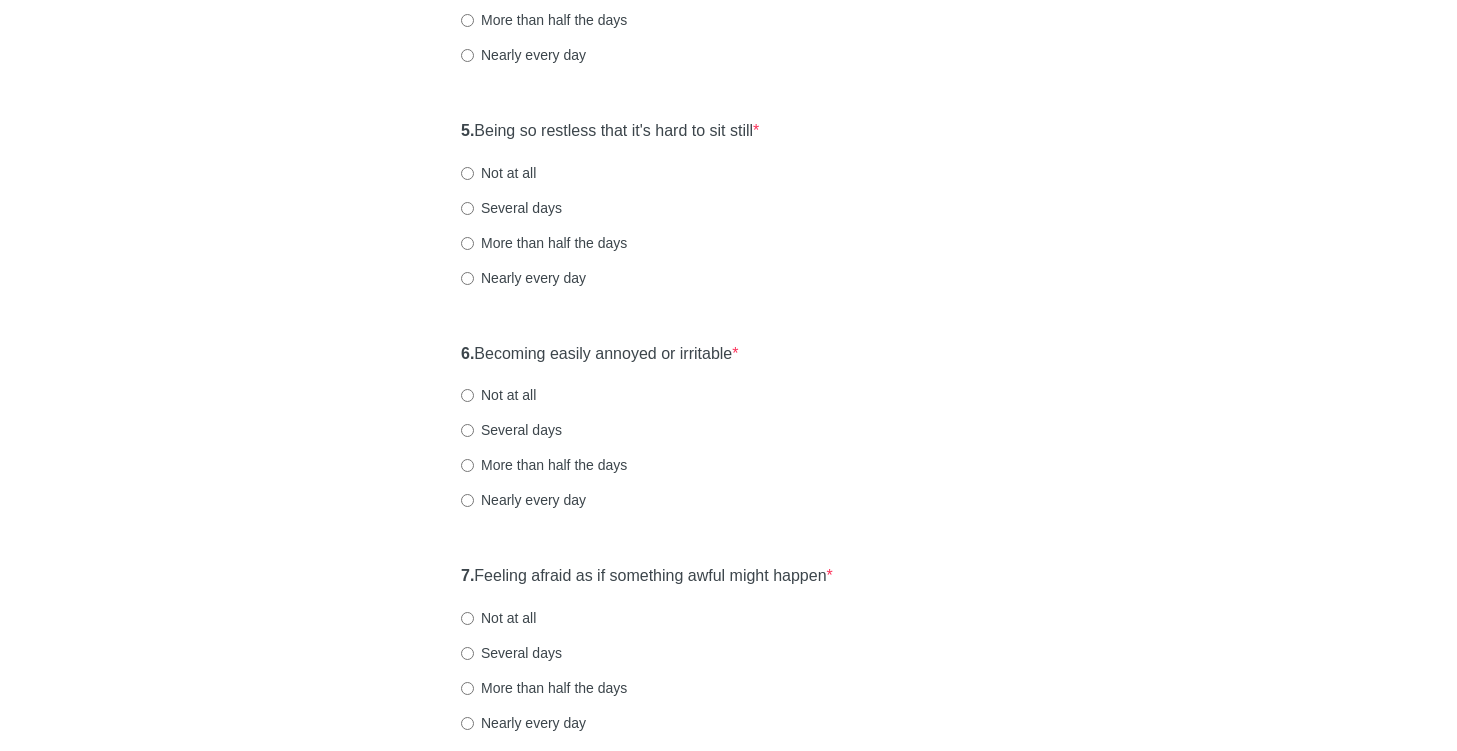 click on "5.  Being so restless that it's hard to sit still  * Not at all Several days More than half the days Nearly every day" at bounding box center [728, 214] 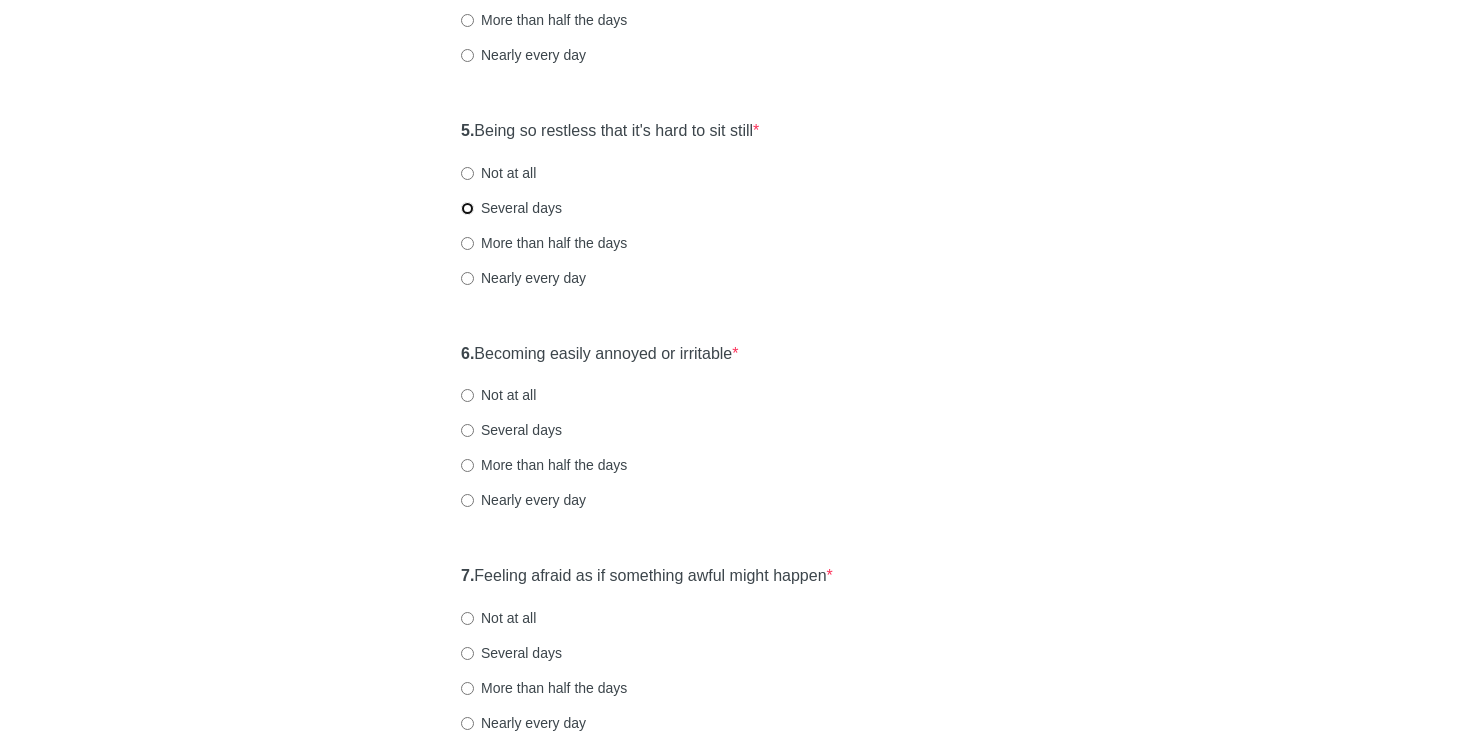 click on "Several days" at bounding box center [467, 208] 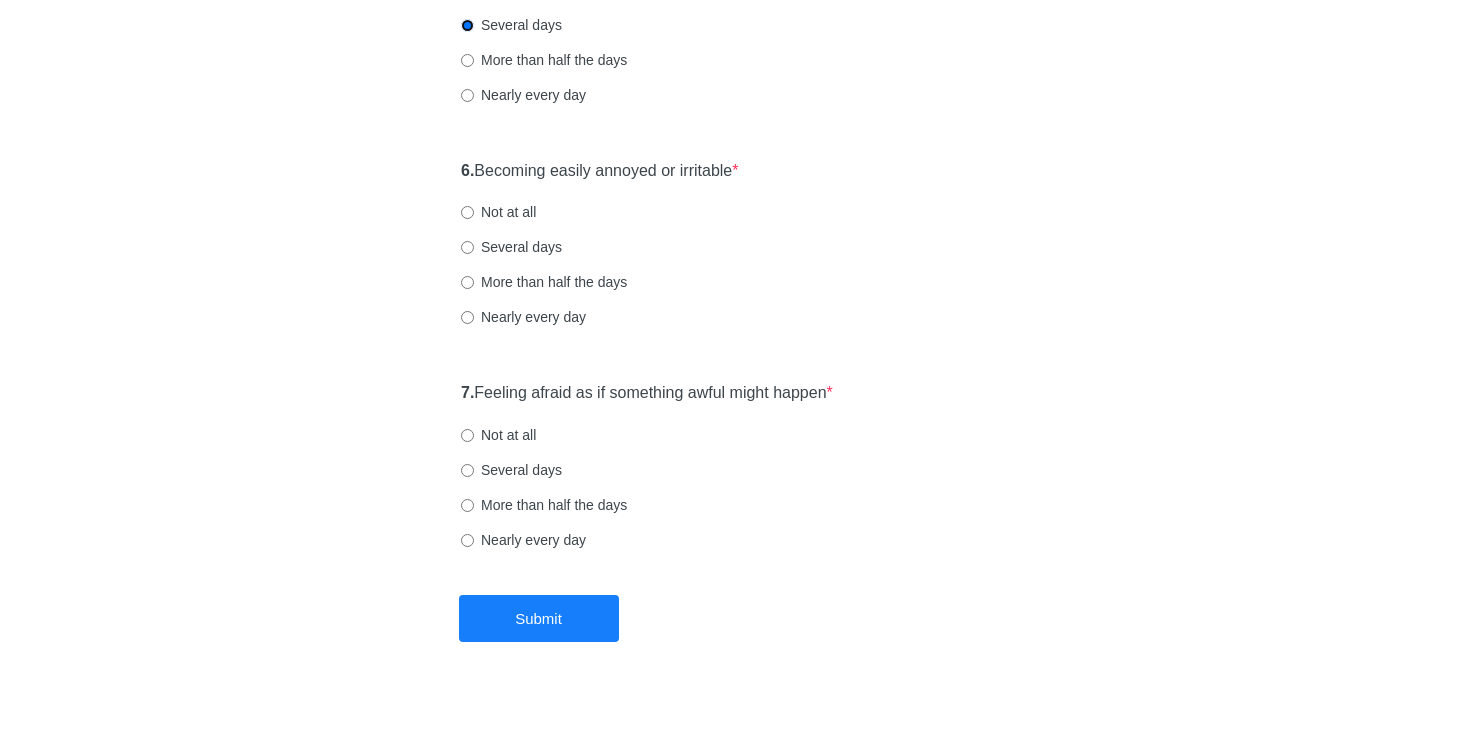 scroll, scrollTop: 1226, scrollLeft: 0, axis: vertical 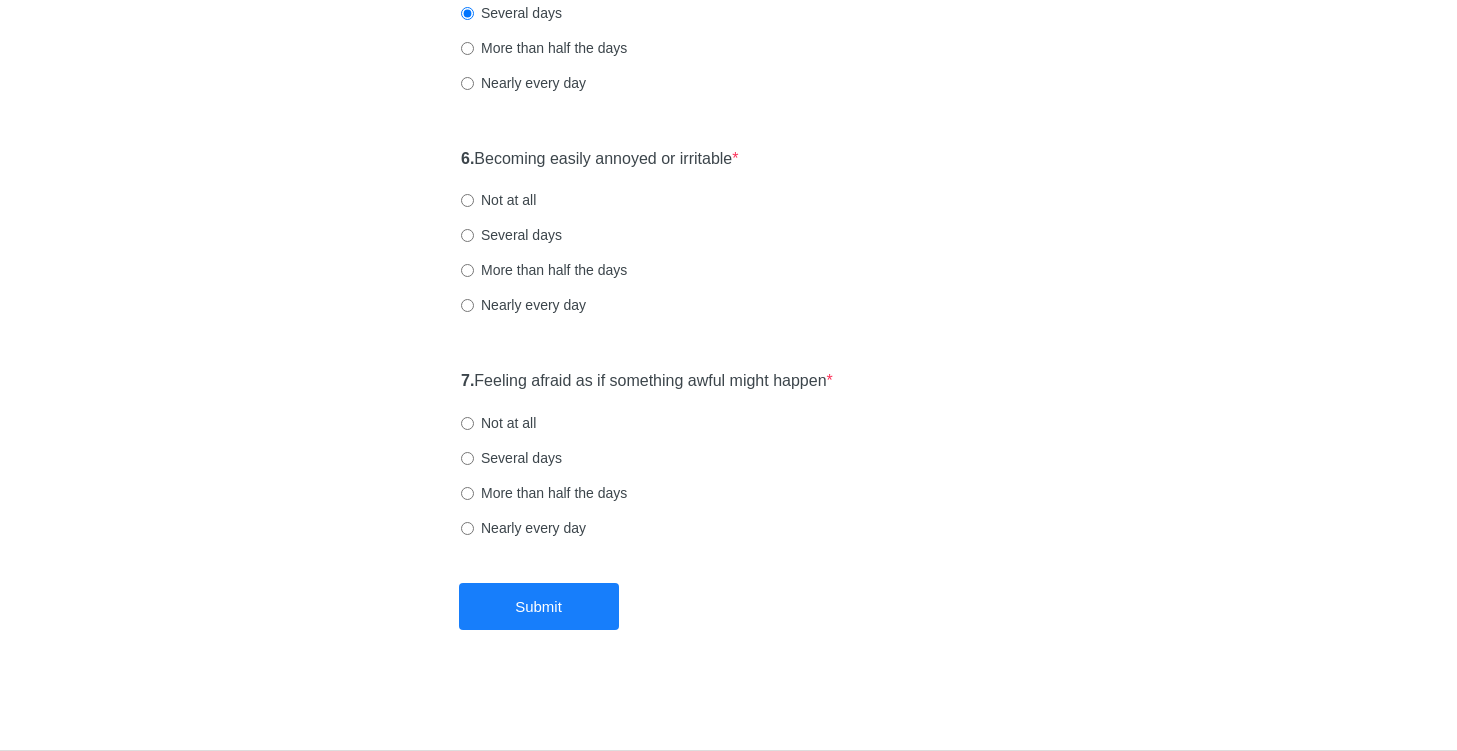 click on "Not at all" at bounding box center [498, 200] 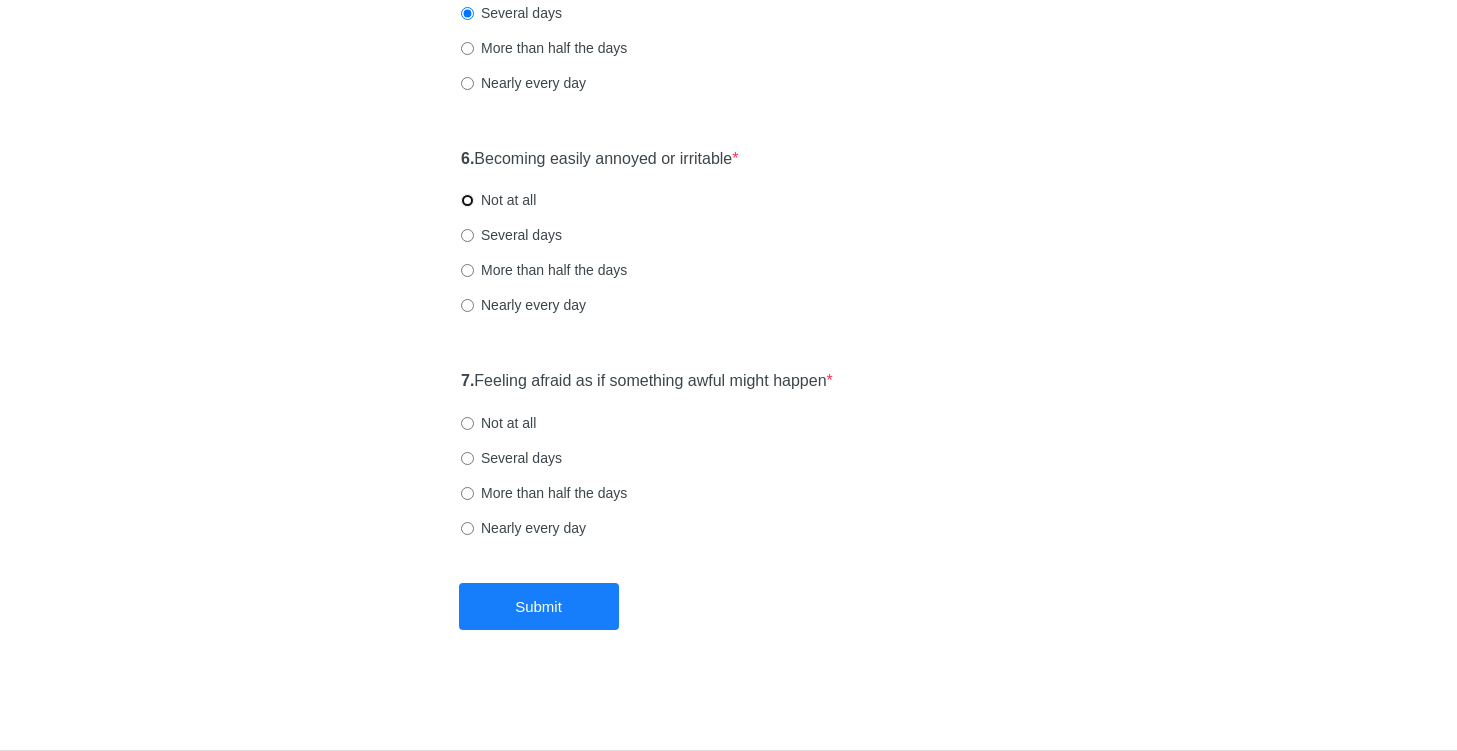 click on "Not at all" at bounding box center (467, 200) 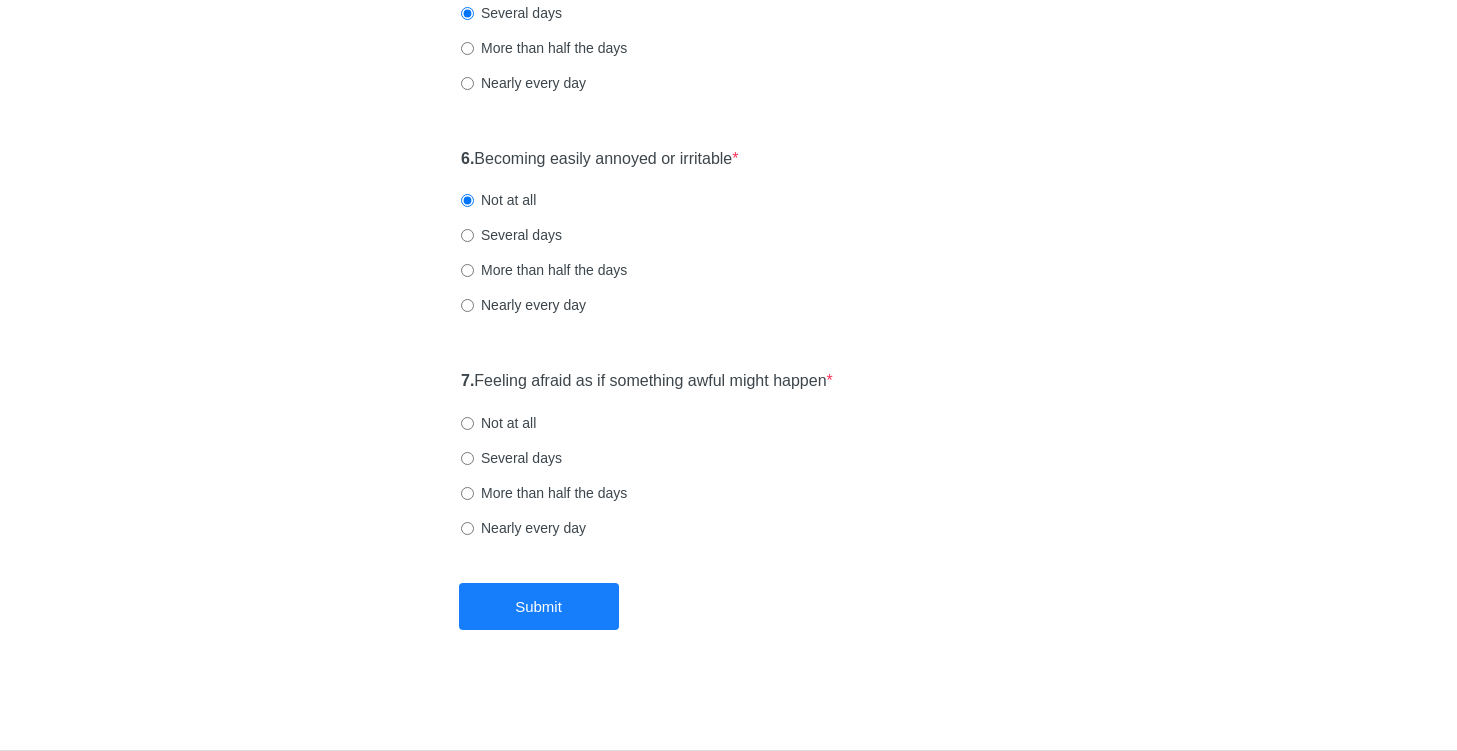 click on "Not at all" at bounding box center (498, 423) 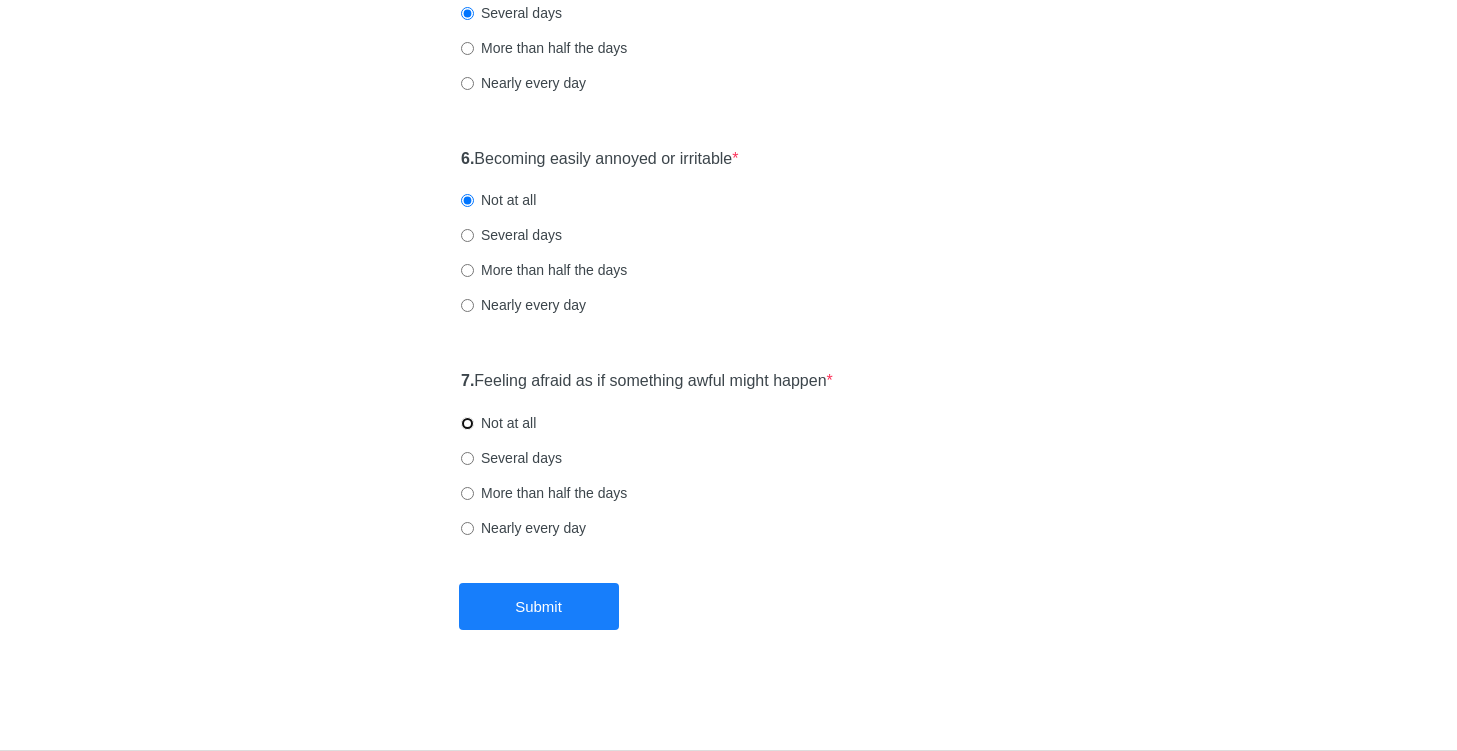 radio on "true" 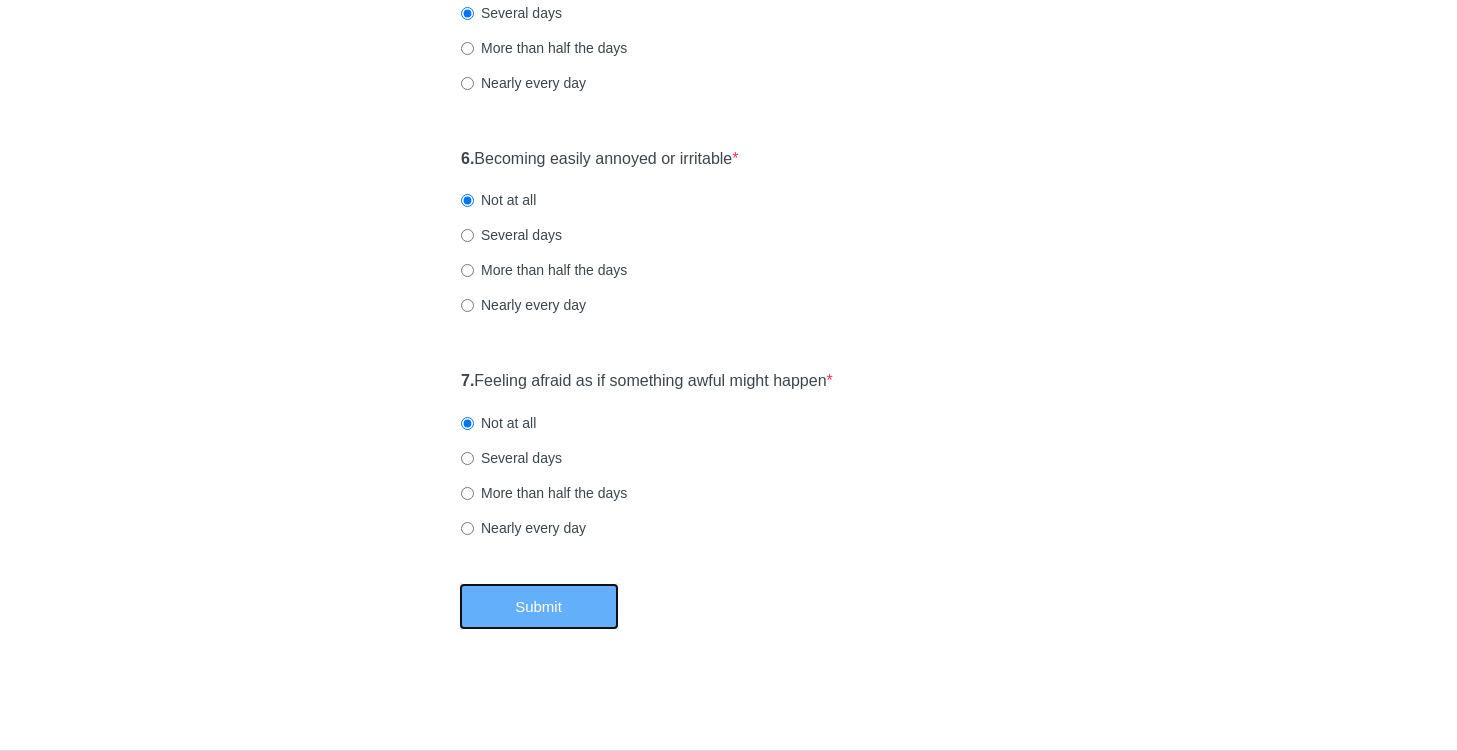 click on "Submit" at bounding box center [539, 606] 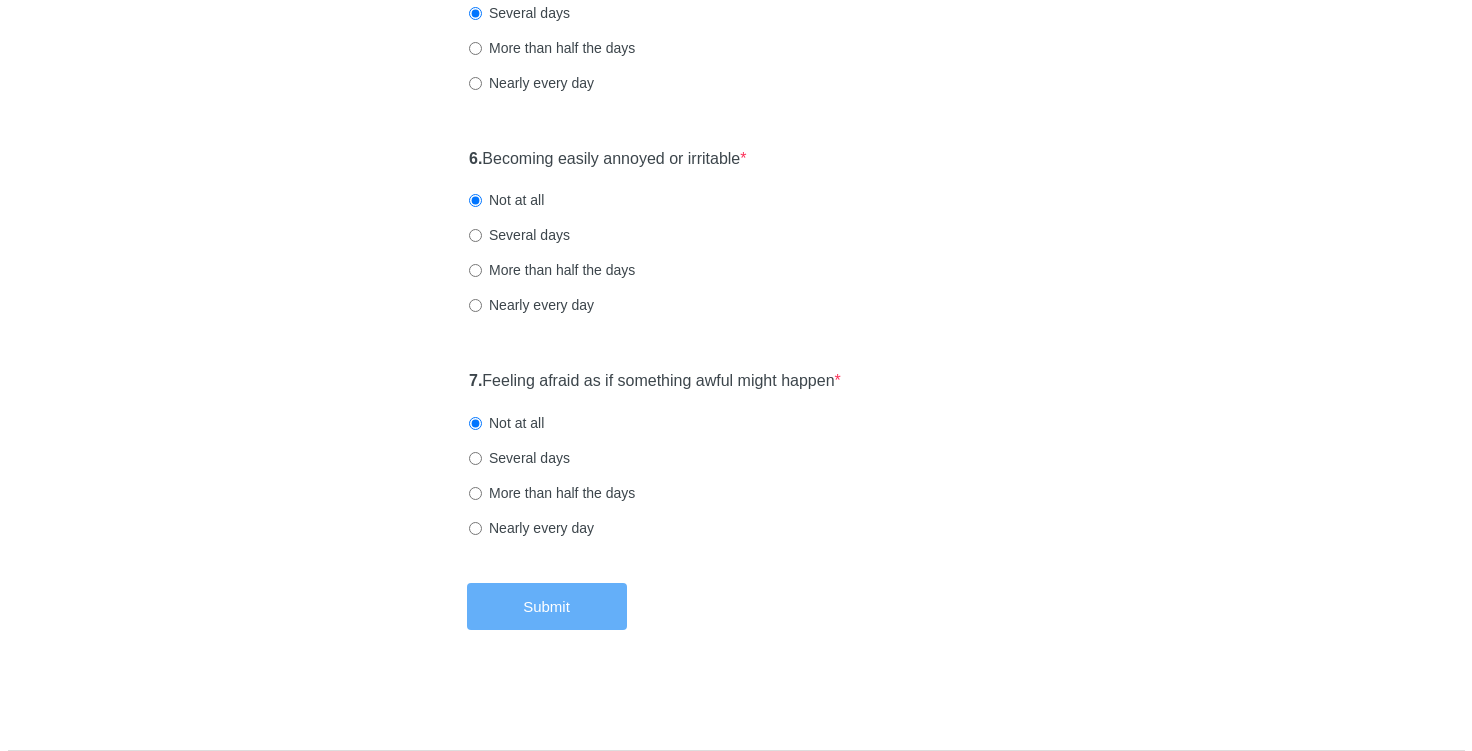scroll, scrollTop: 0, scrollLeft: 0, axis: both 